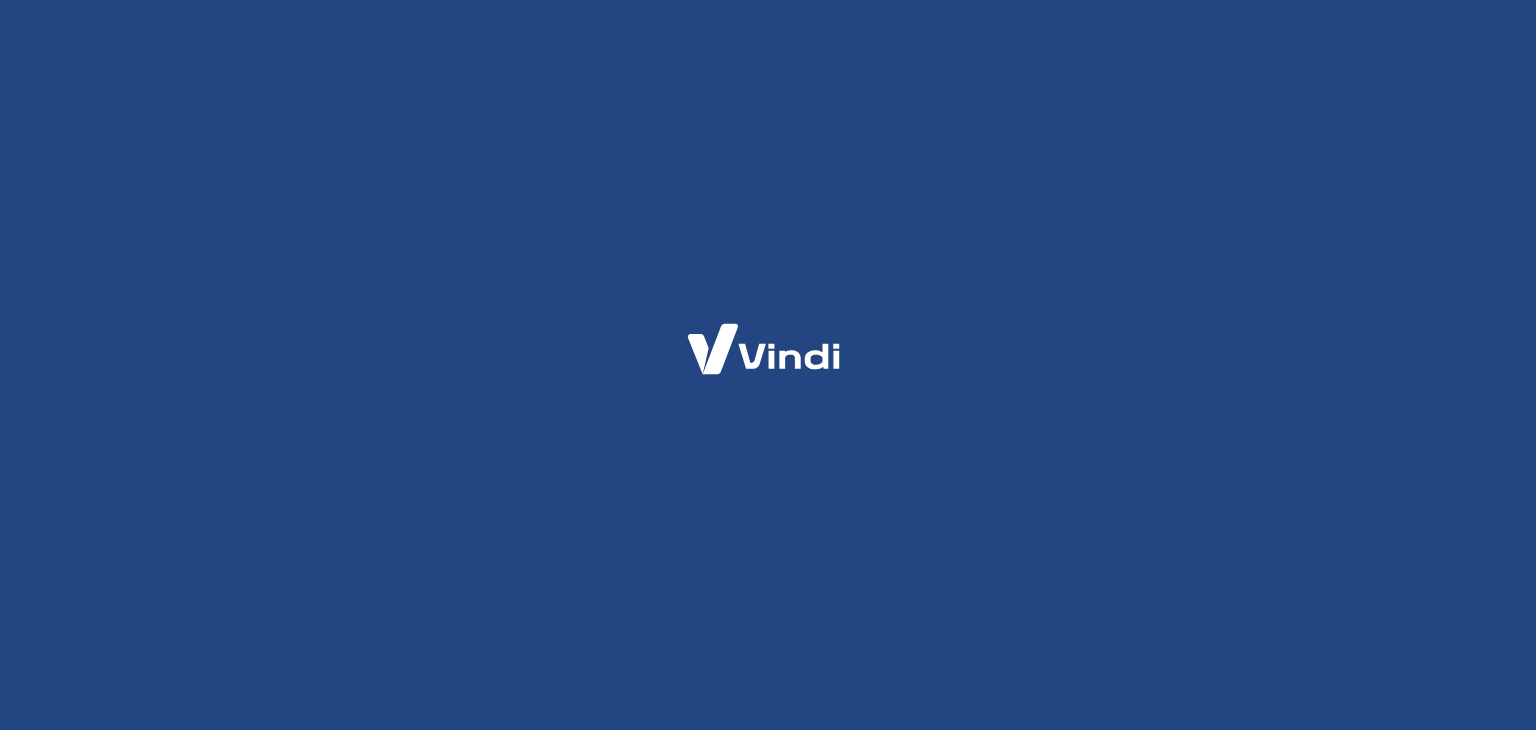 scroll, scrollTop: 0, scrollLeft: 0, axis: both 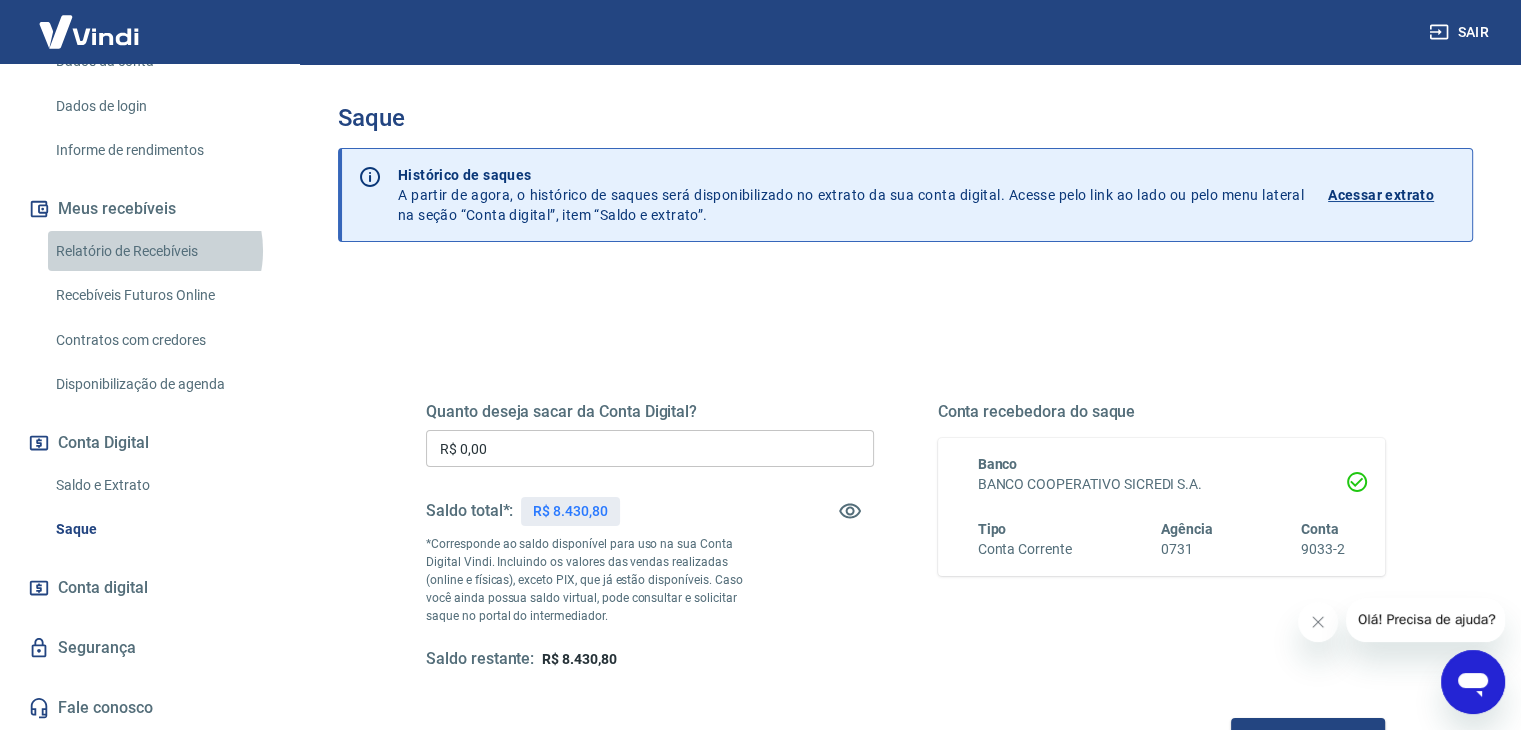 click on "Relatório de Recebíveis" at bounding box center (161, 251) 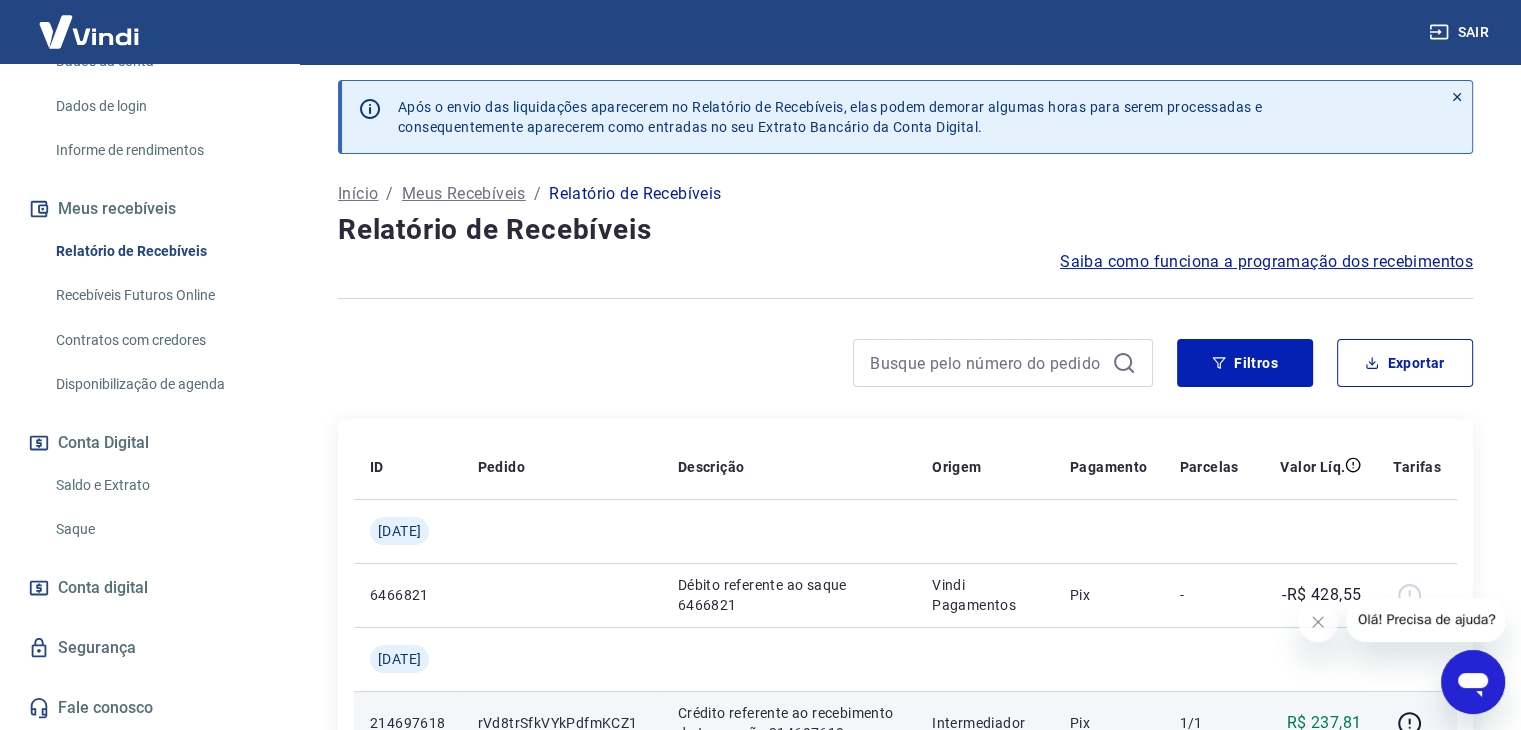 scroll, scrollTop: 0, scrollLeft: 0, axis: both 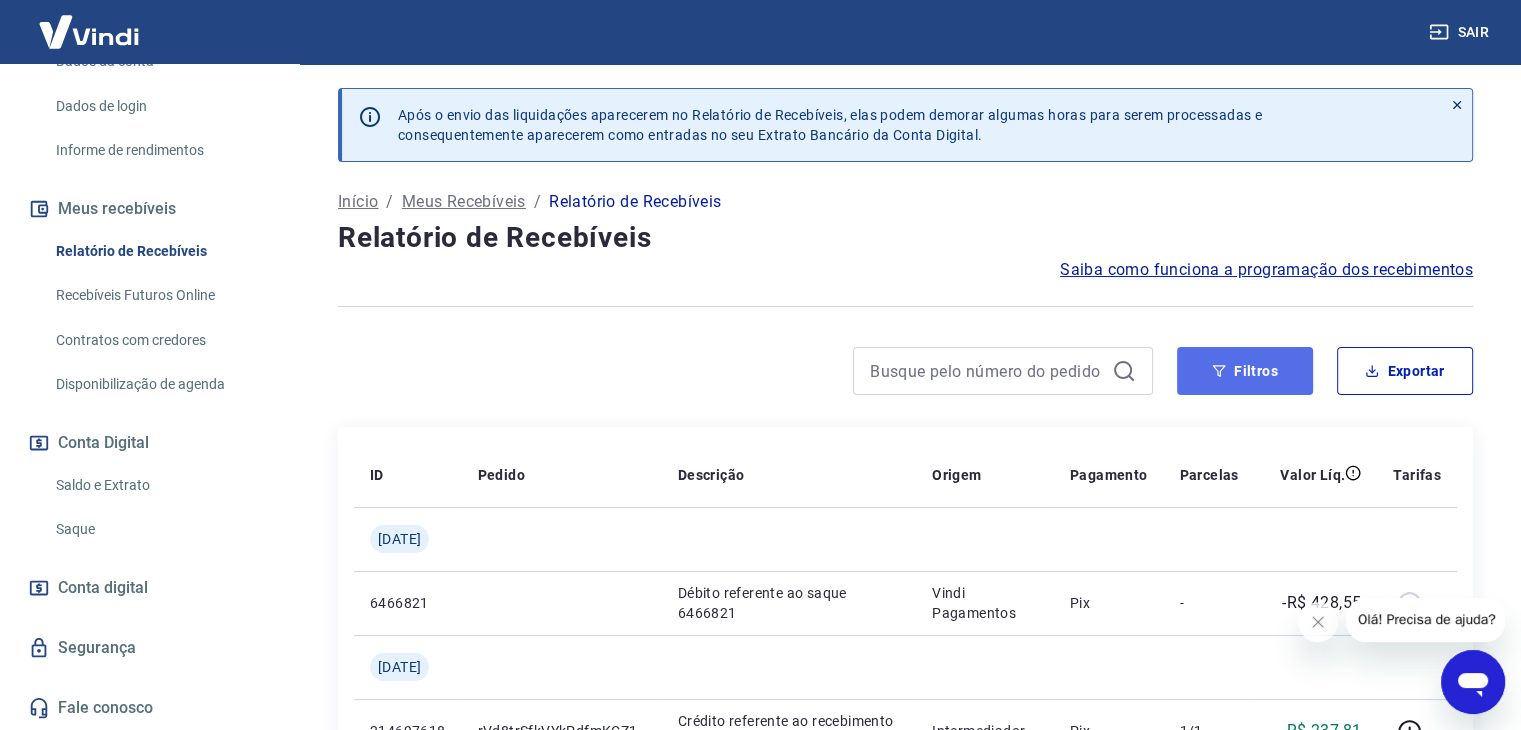 click on "Filtros" at bounding box center (1245, 371) 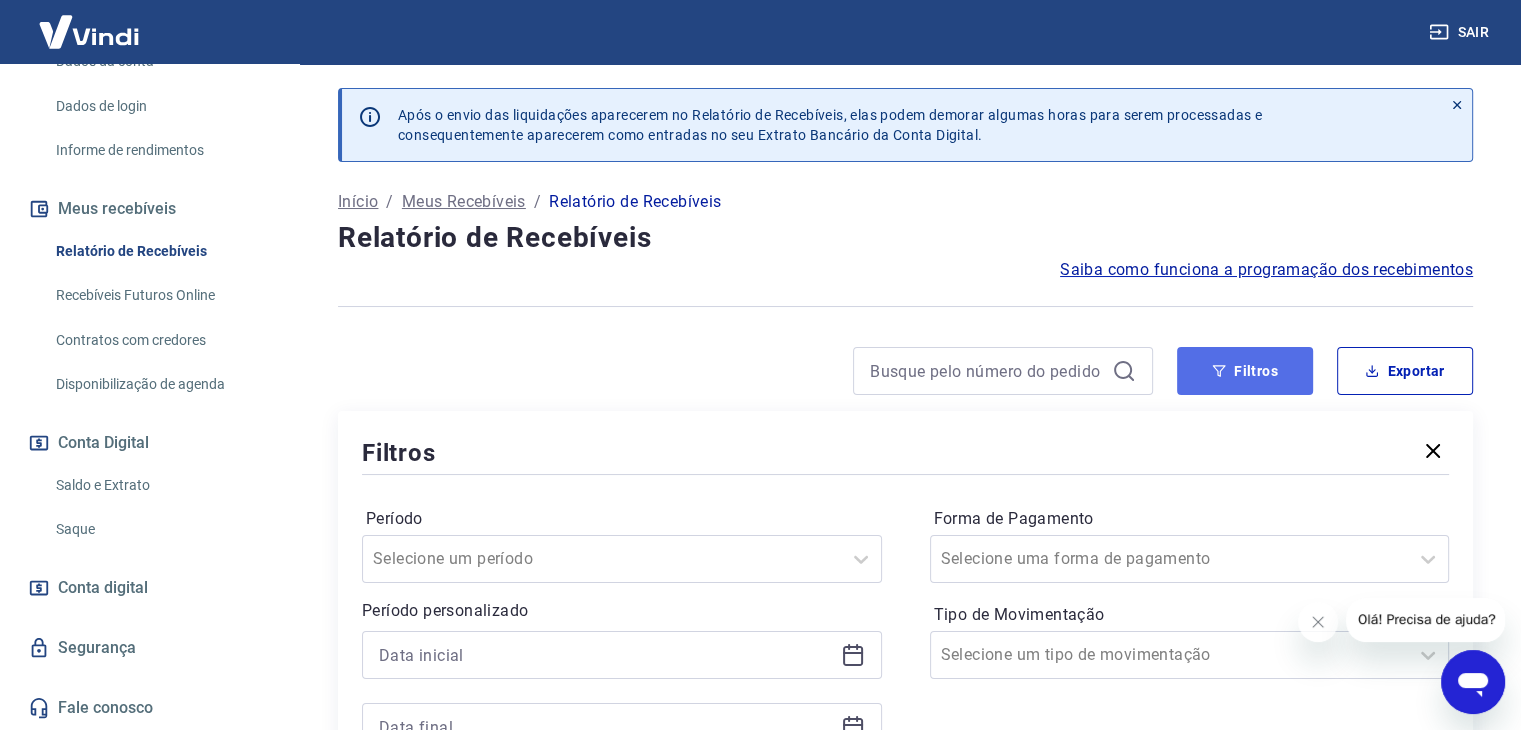 click on "Filtros" at bounding box center (1245, 371) 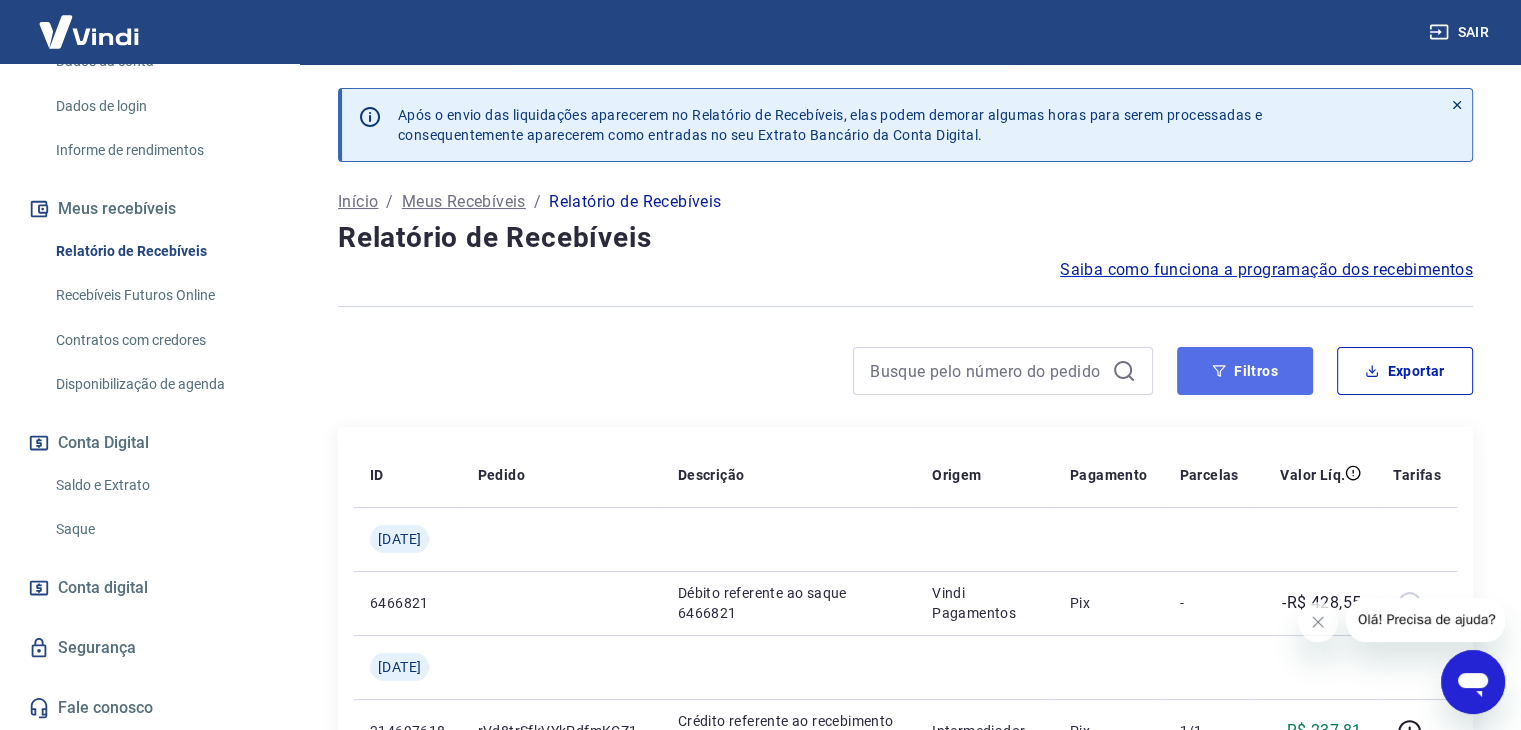 click on "Filtros" at bounding box center (1245, 371) 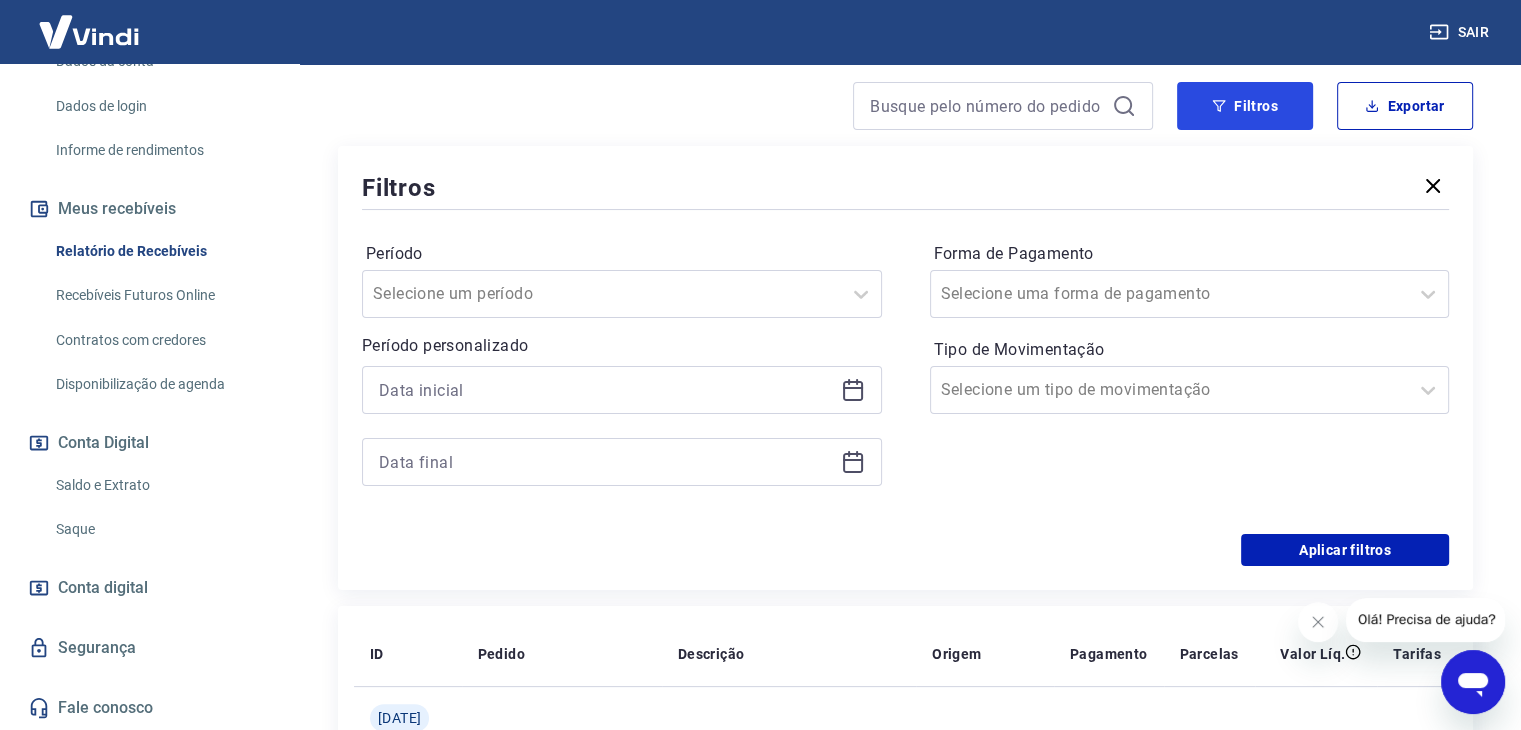 scroll, scrollTop: 266, scrollLeft: 0, axis: vertical 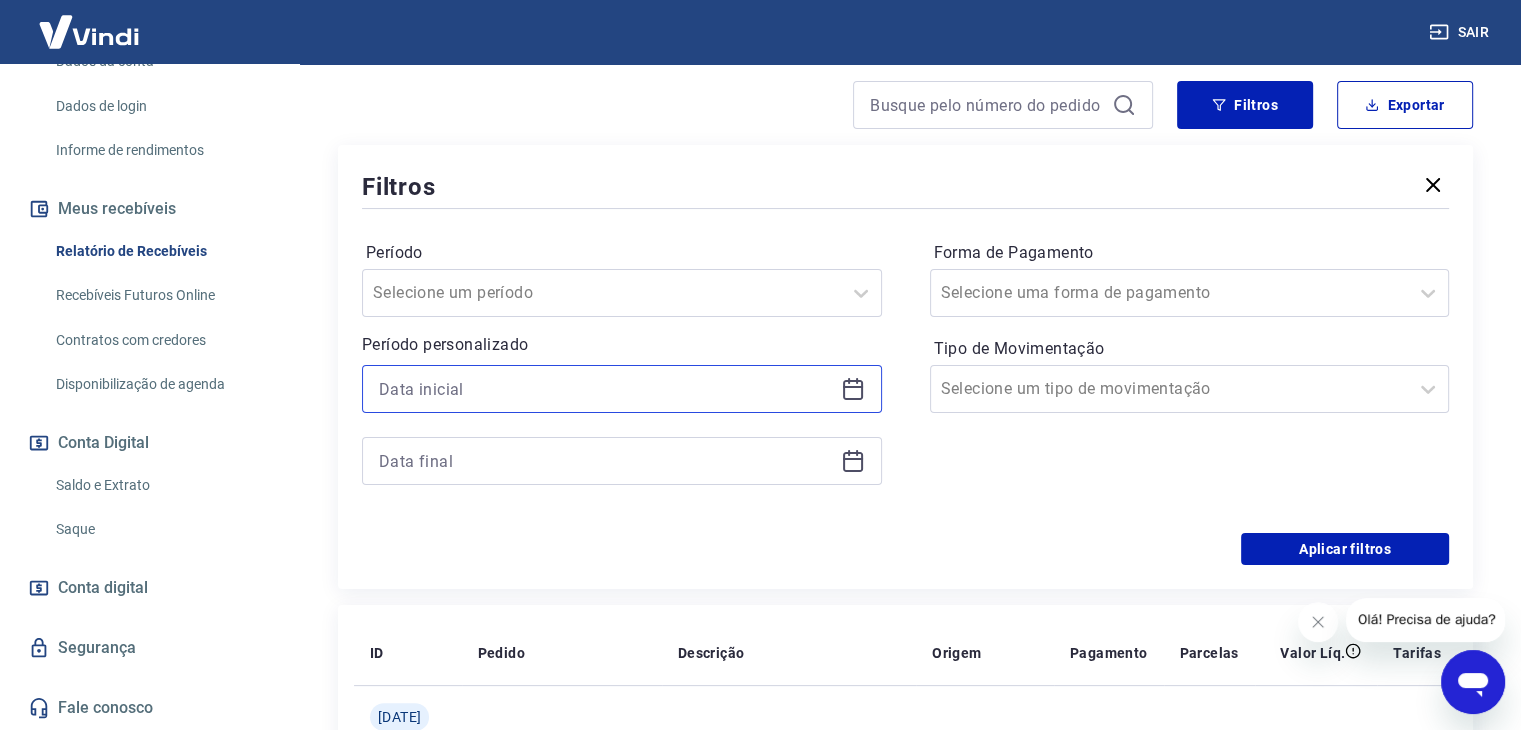 click at bounding box center (606, 389) 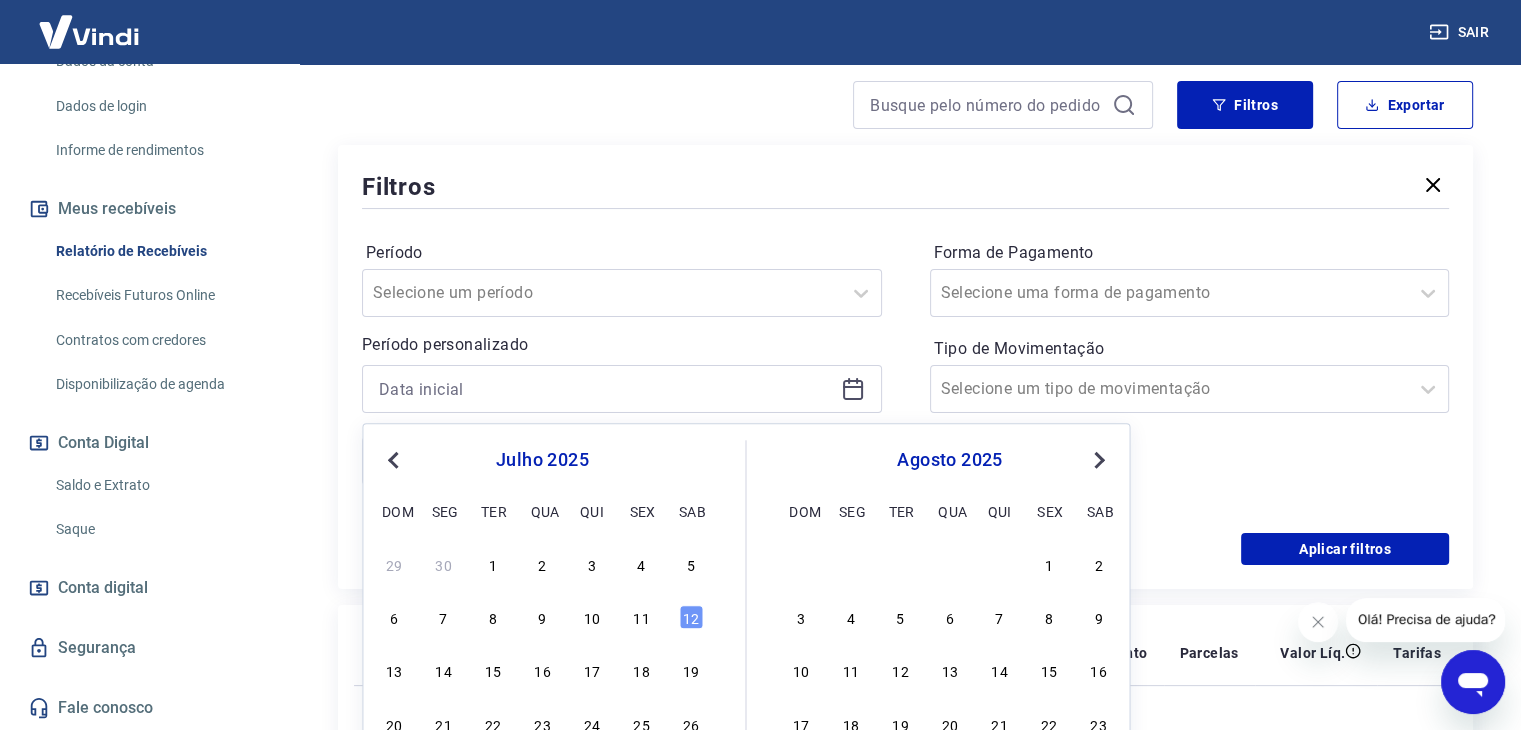click on "Previous Month" at bounding box center [395, 459] 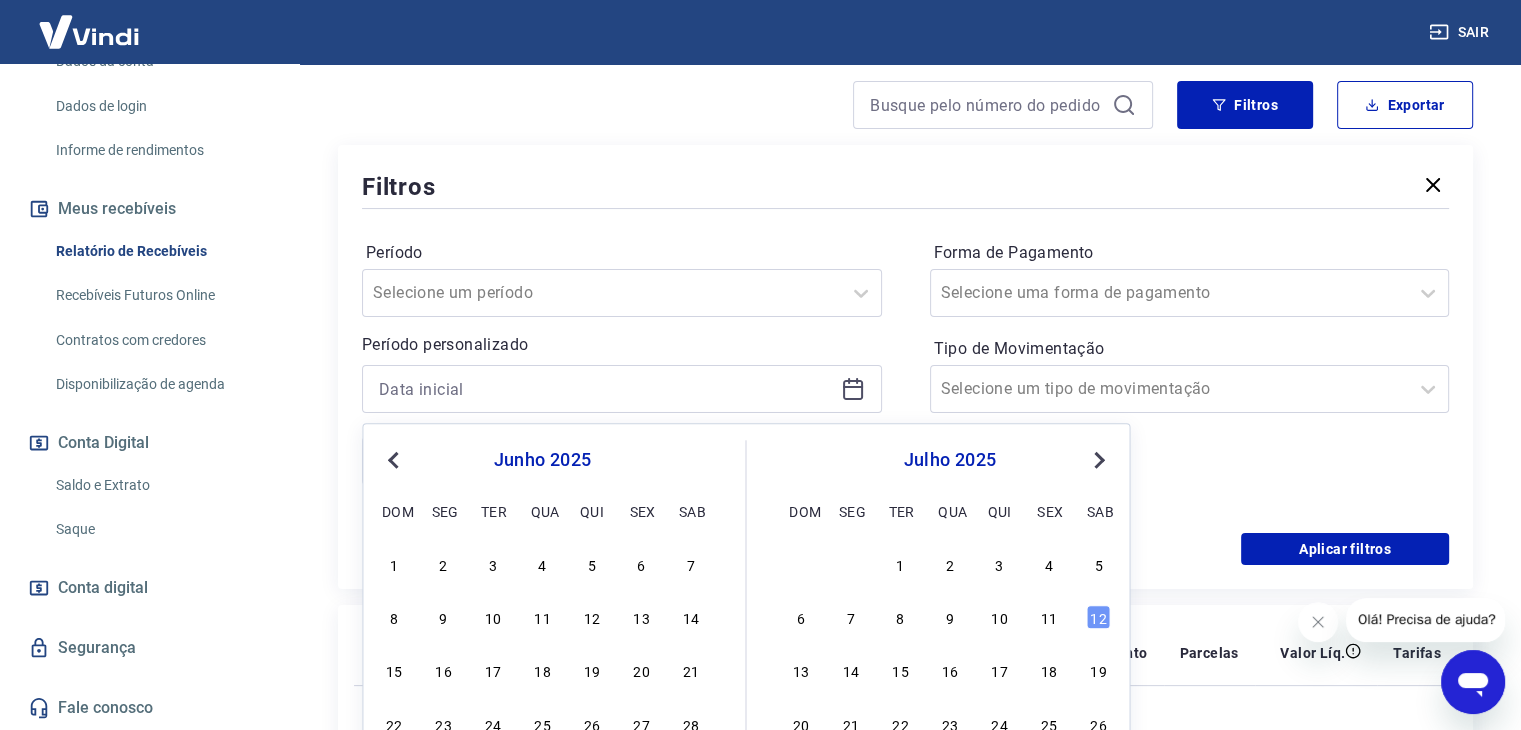 click on "Previous Month" at bounding box center (393, 460) 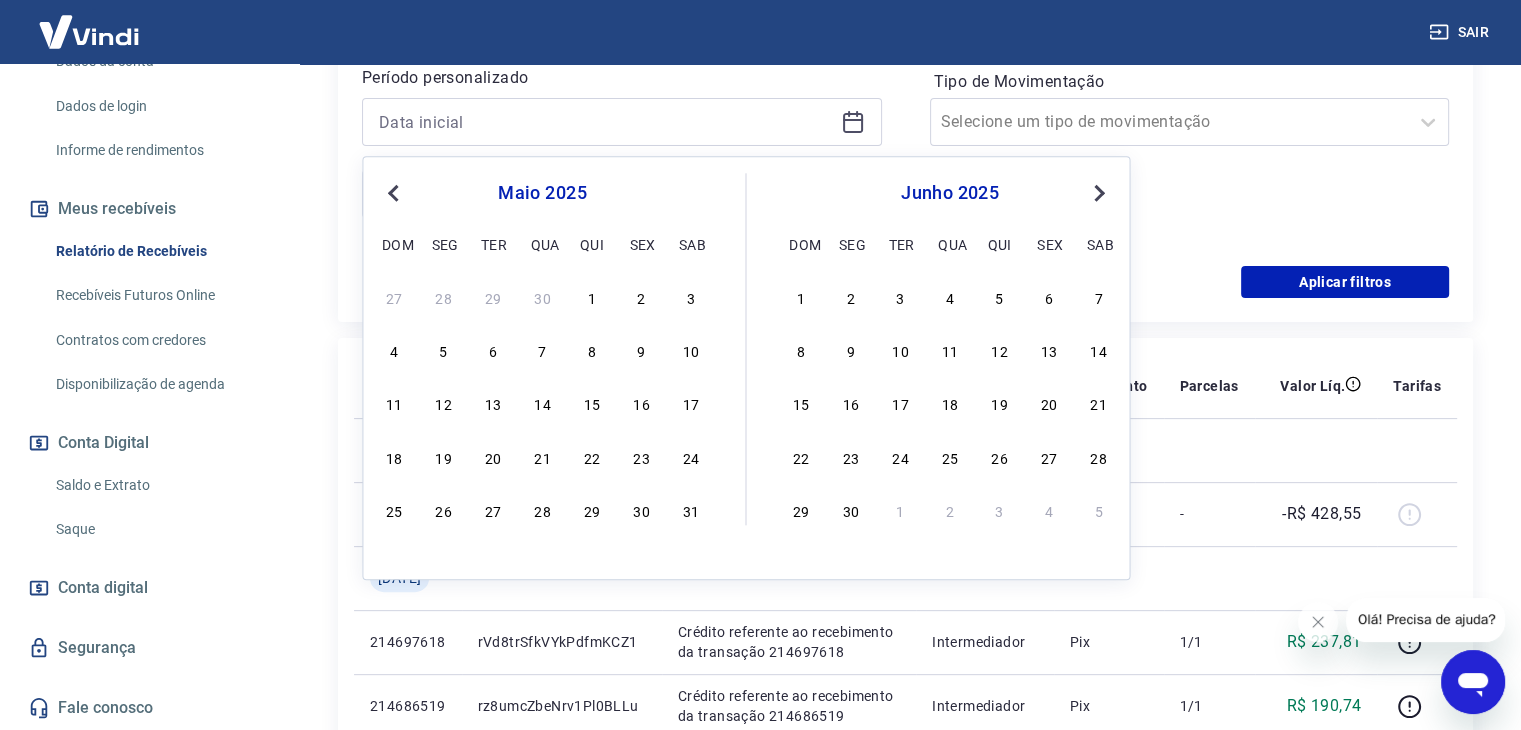 scroll, scrollTop: 266, scrollLeft: 0, axis: vertical 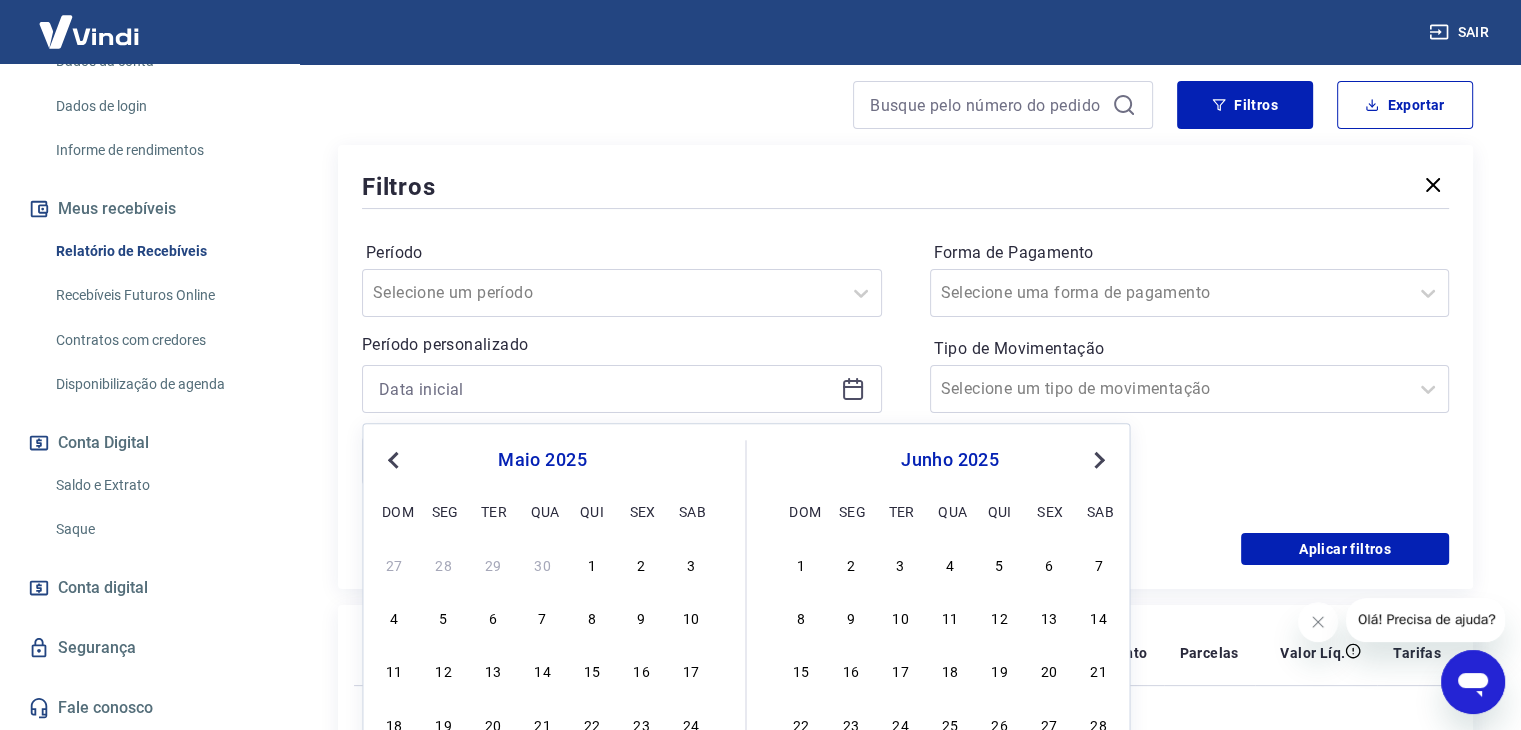 click on "Next Month" at bounding box center (1097, 459) 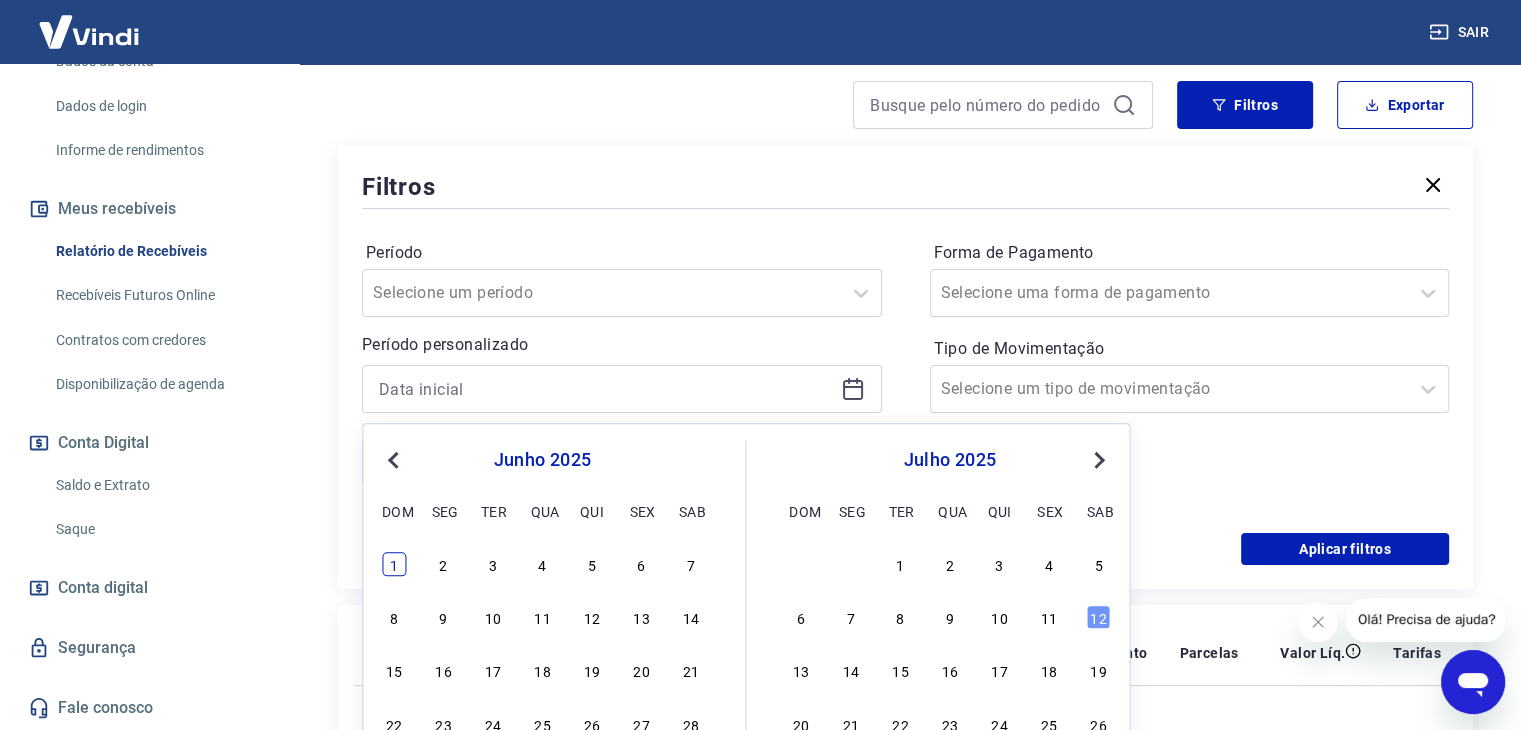 click on "1" at bounding box center [394, 564] 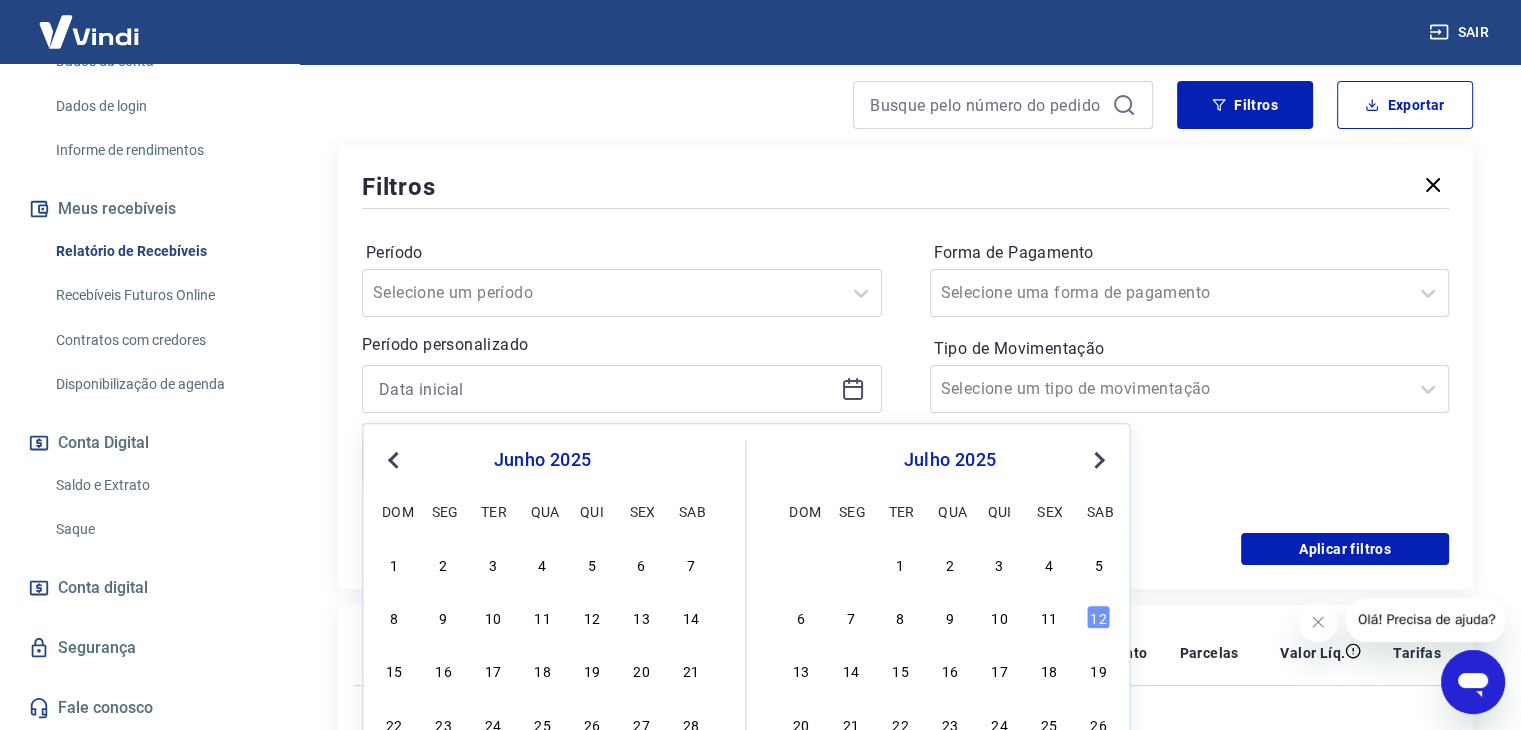 type on "[DATE]" 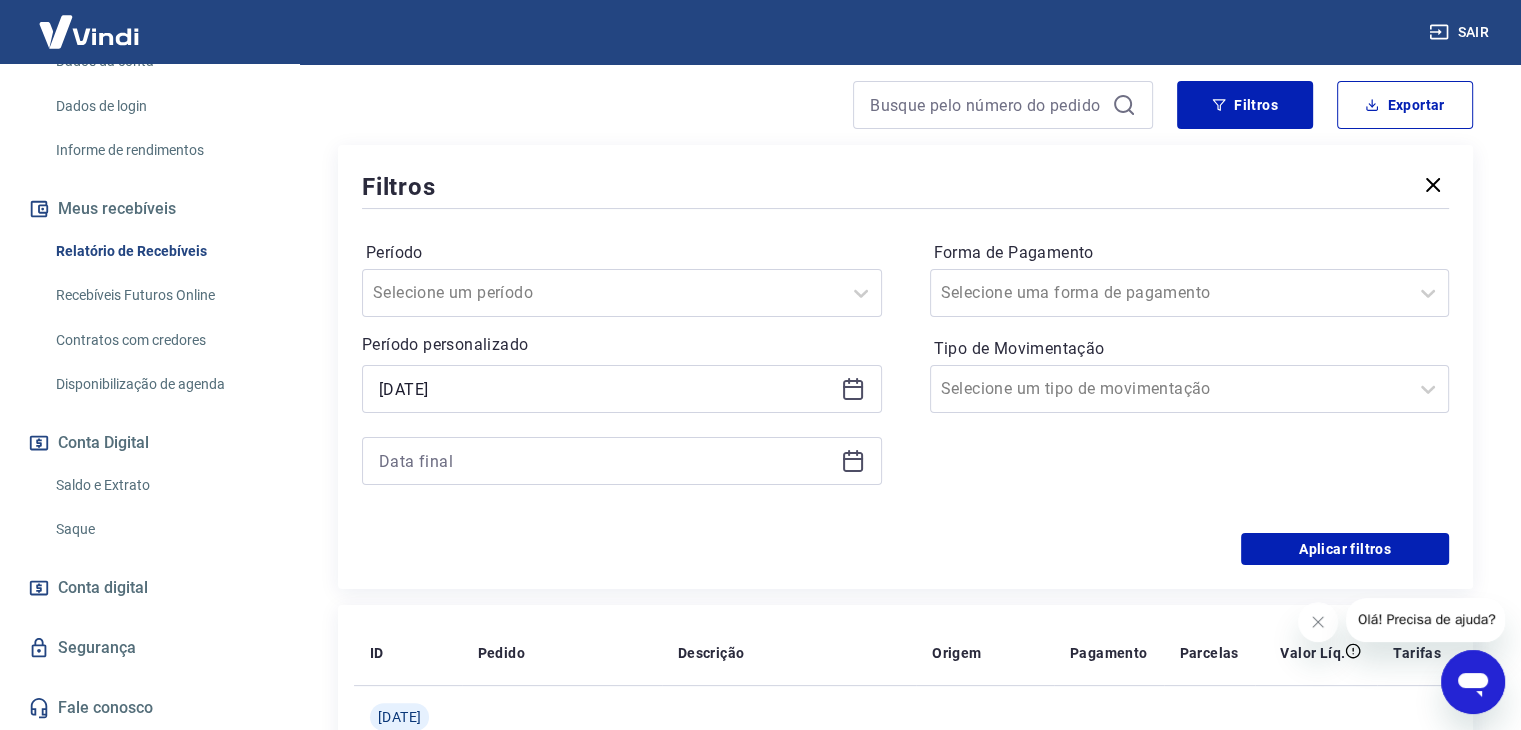 click at bounding box center [622, 461] 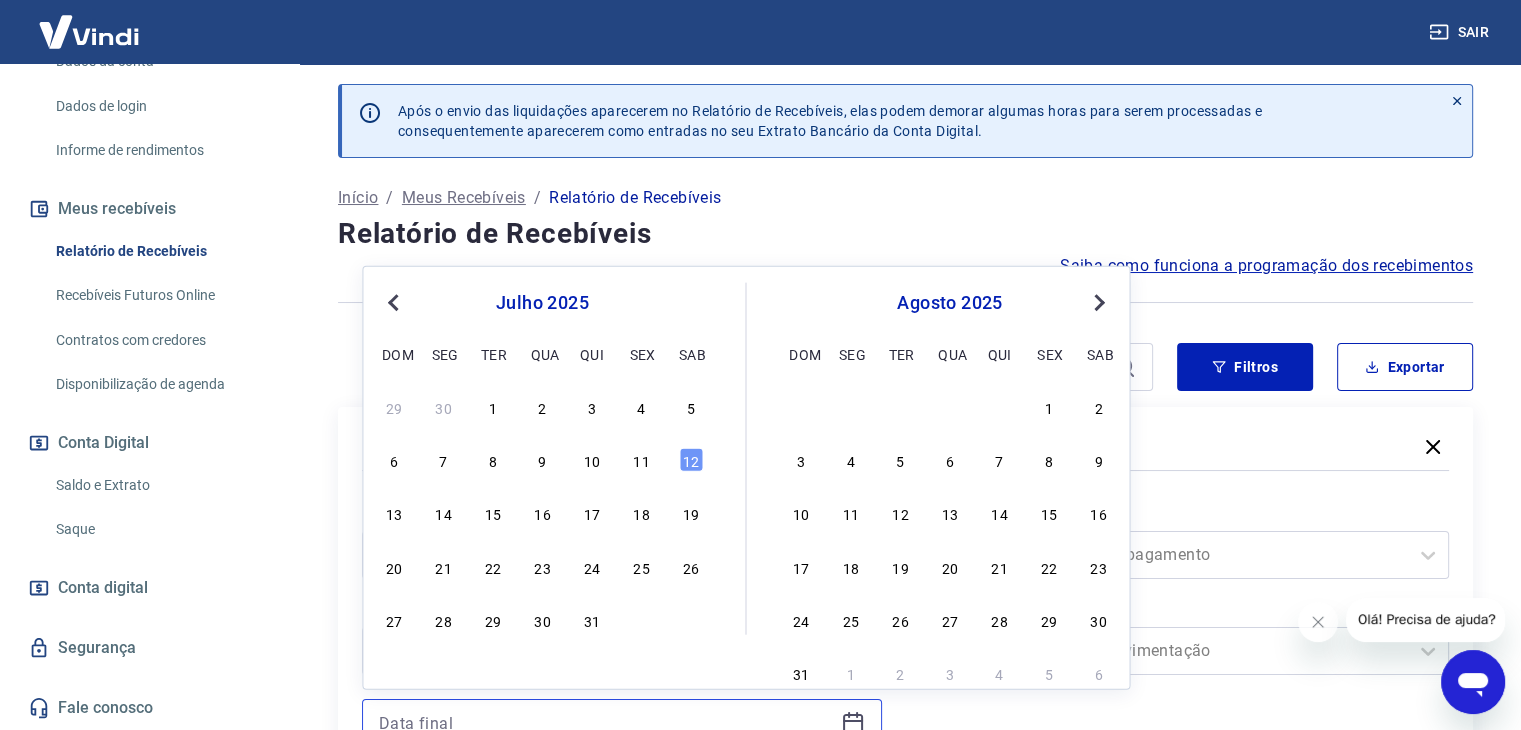 scroll, scrollTop: 0, scrollLeft: 0, axis: both 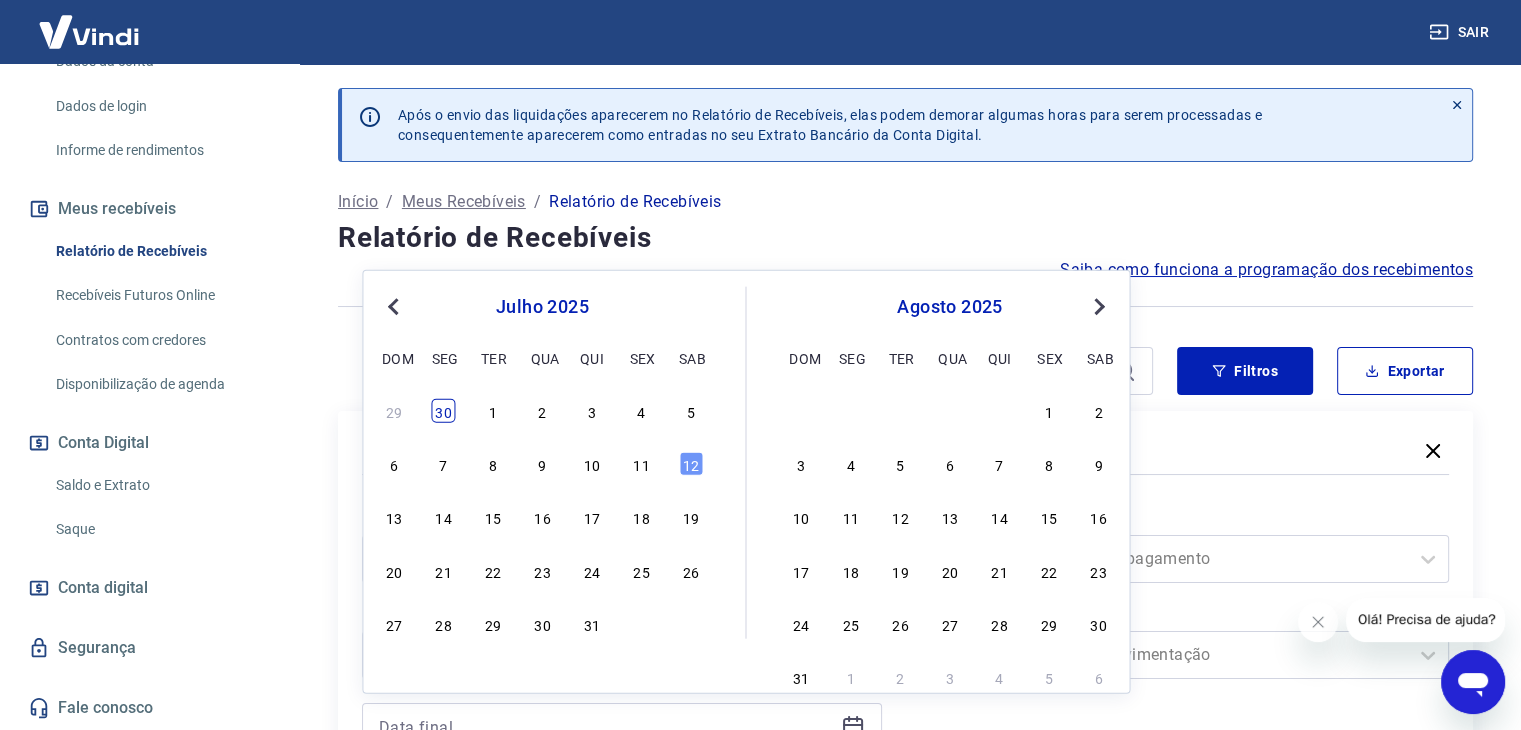 click on "30" at bounding box center [444, 411] 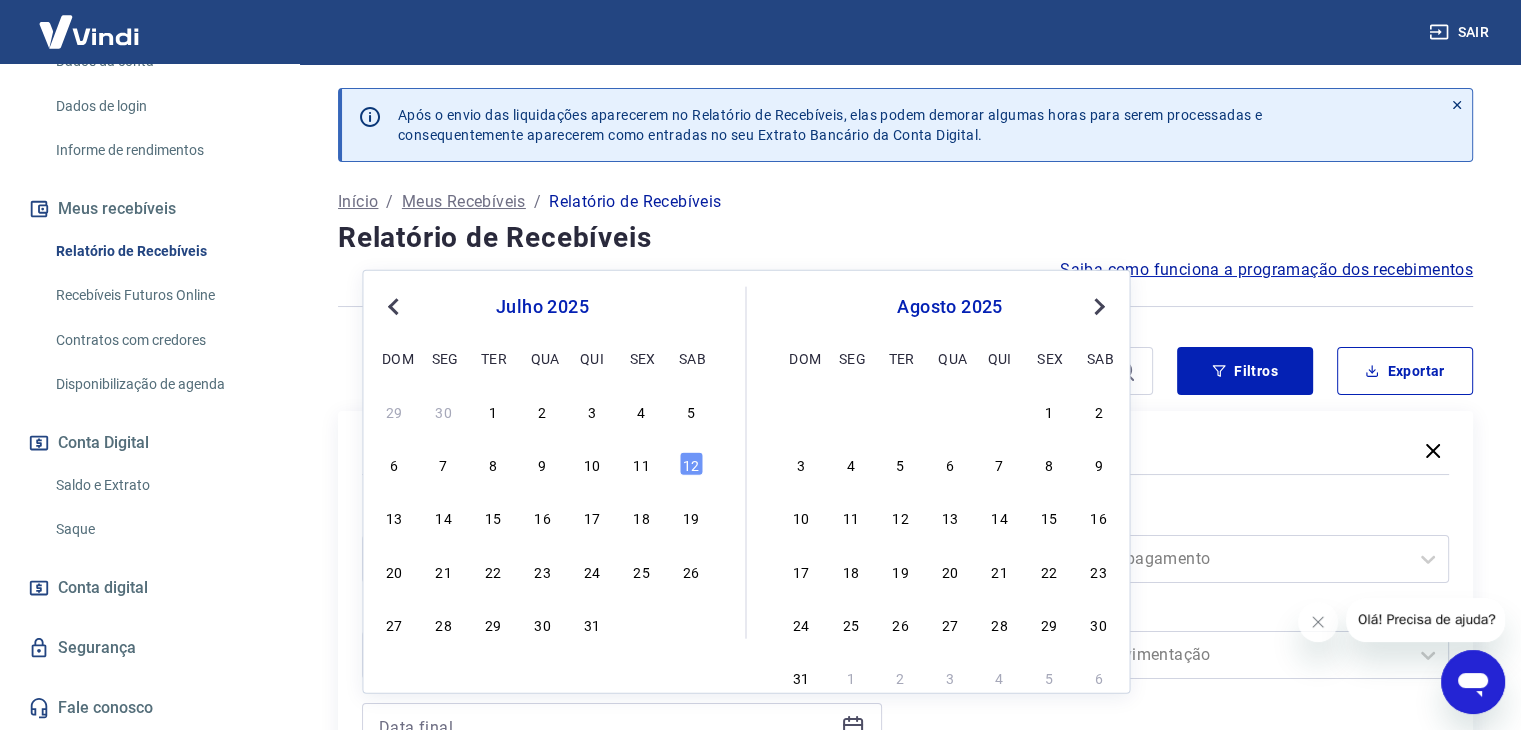 type on "[DATE]" 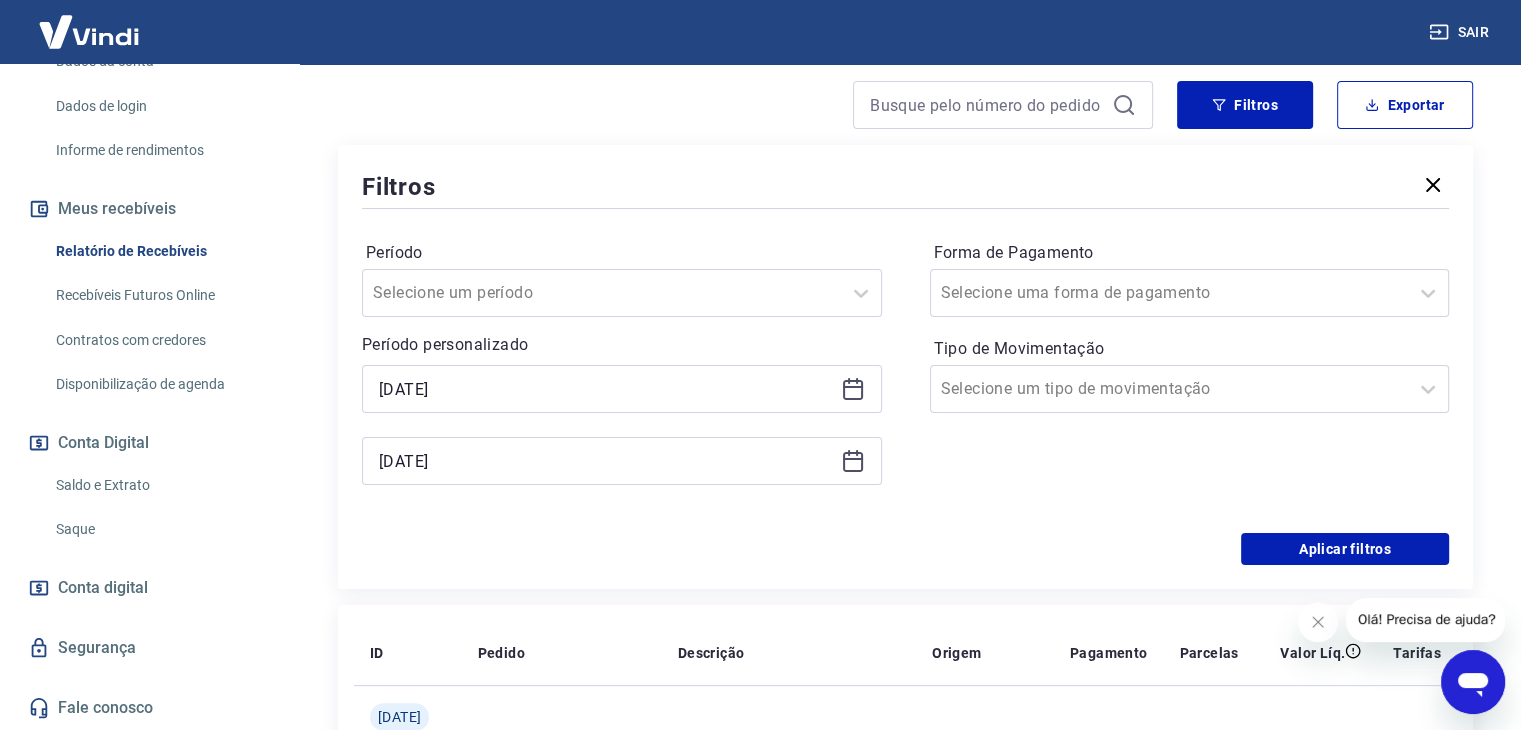 scroll, scrollTop: 0, scrollLeft: 0, axis: both 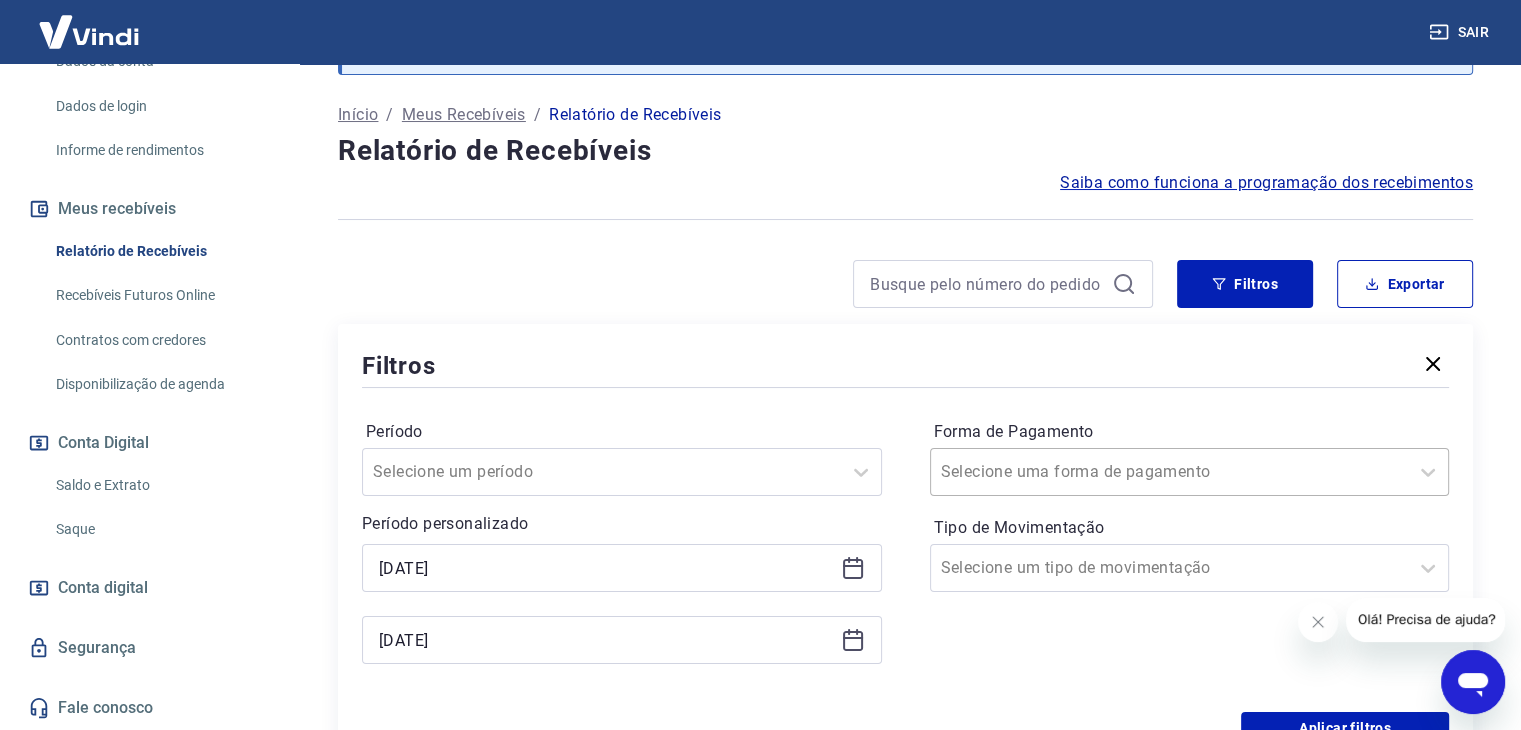 click on "Selecione uma forma de pagamento" at bounding box center [1190, 472] 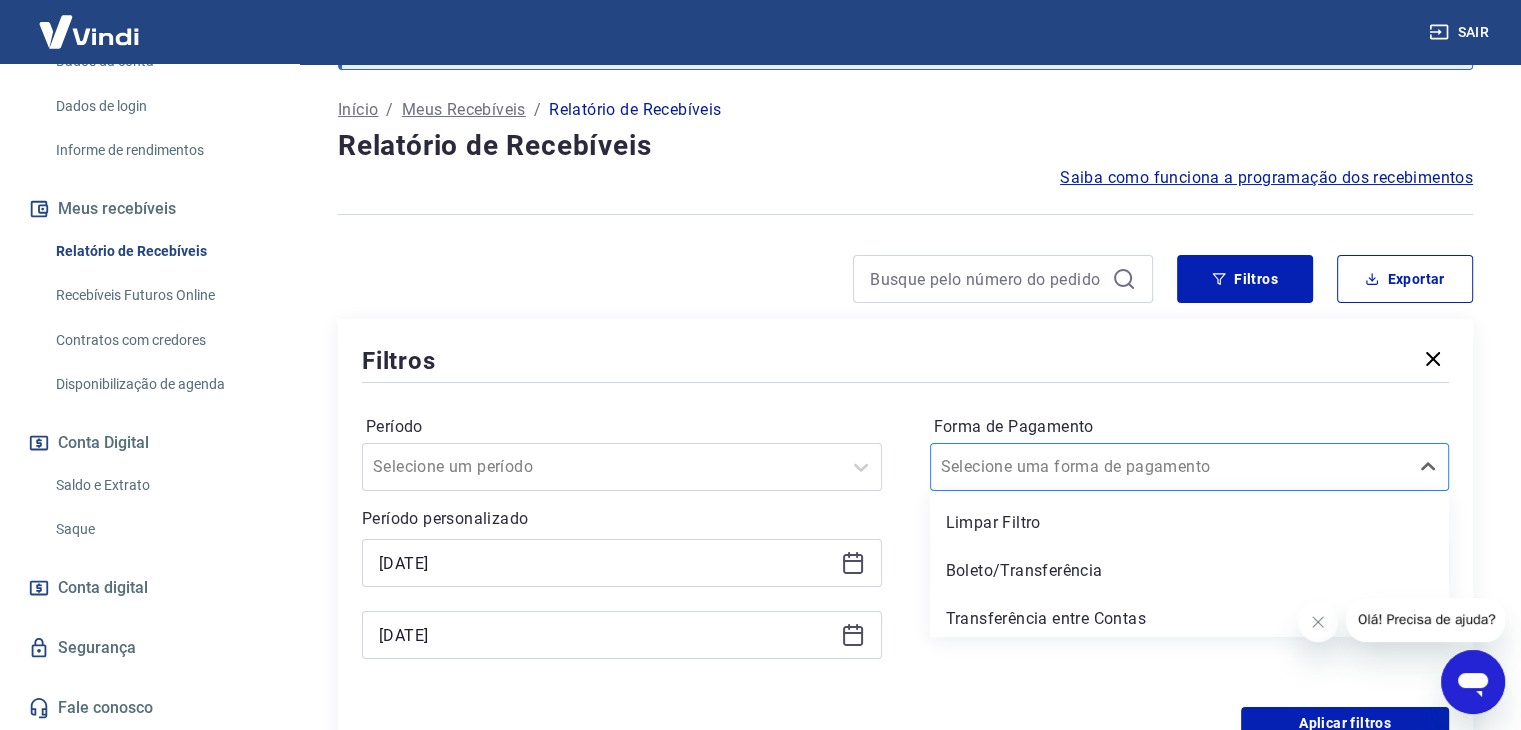 scroll, scrollTop: 101, scrollLeft: 0, axis: vertical 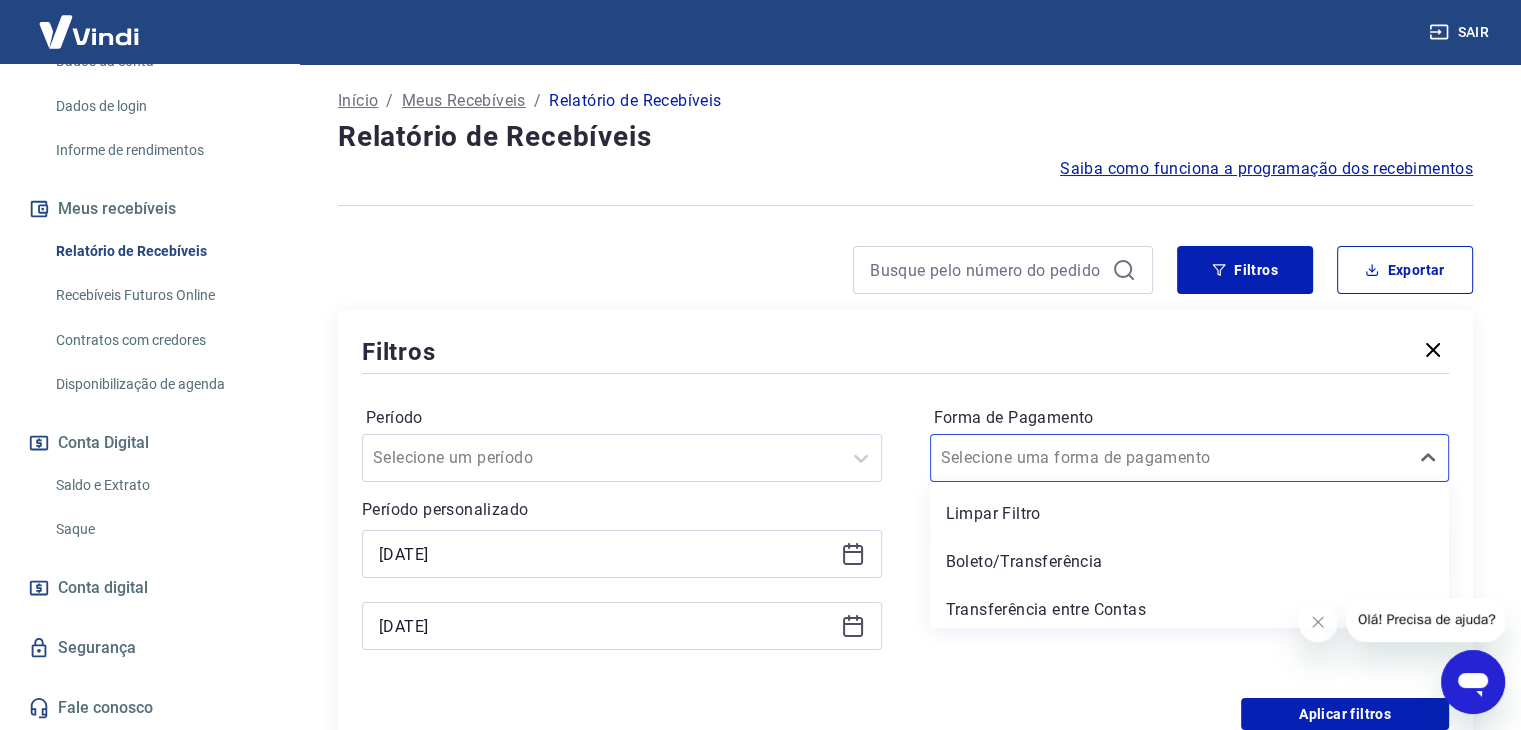 click on "Período Selecione um período Período personalizado Selected date: [DATE] [DATE] Selected date: [DATE] [DATE] Forma de Pagamento option Limpar Filtro focused, 1 of 5. 5 results available. Use Up and Down to choose options, press Enter to select the currently focused option, press Escape to exit the menu, press Tab to select the option and exit the menu. Selecione uma forma de pagamento Limpar Filtro Boleto/Transferência Transferência entre Contas Cartão PIX Tipo de Movimentação Selecione um tipo de movimentação" at bounding box center (905, 538) 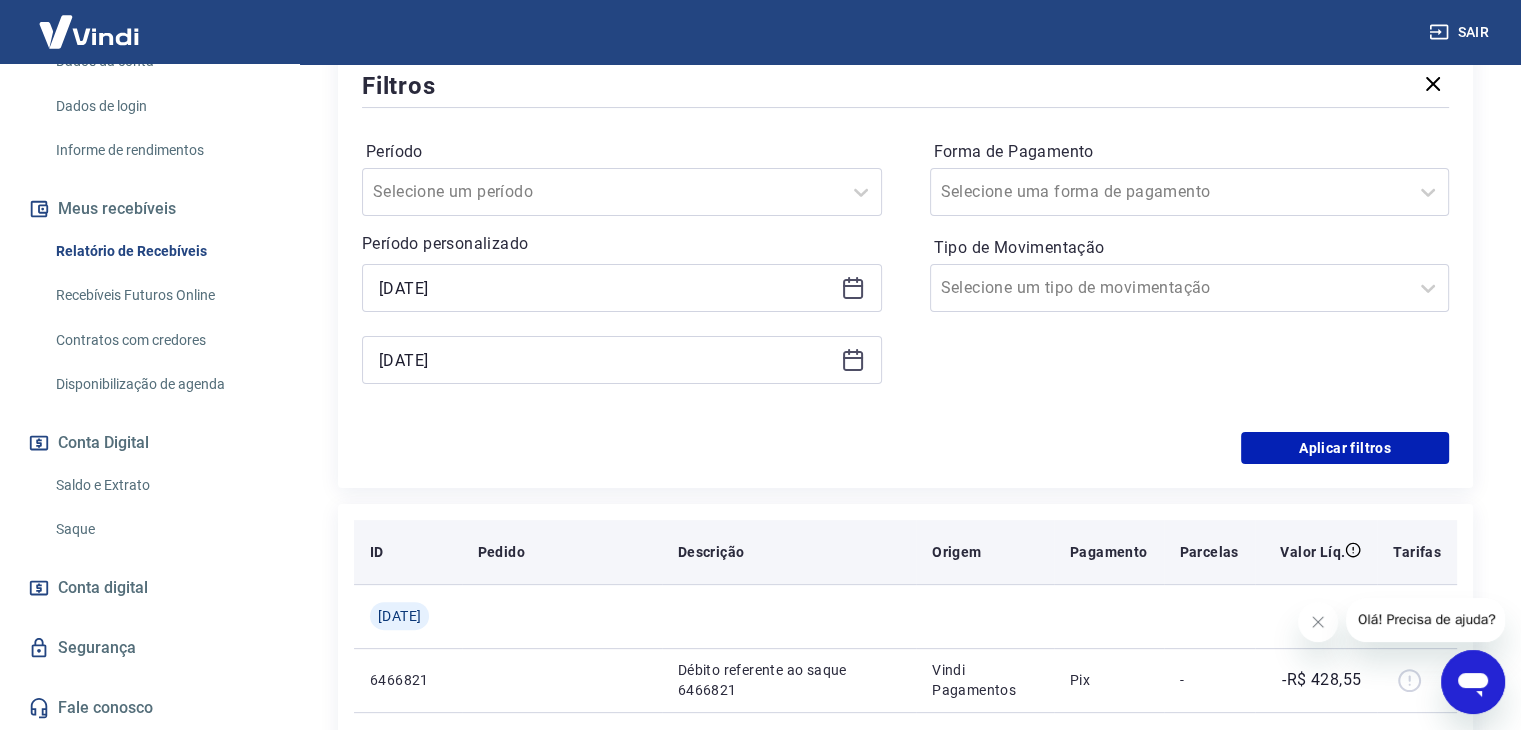 scroll, scrollTop: 368, scrollLeft: 0, axis: vertical 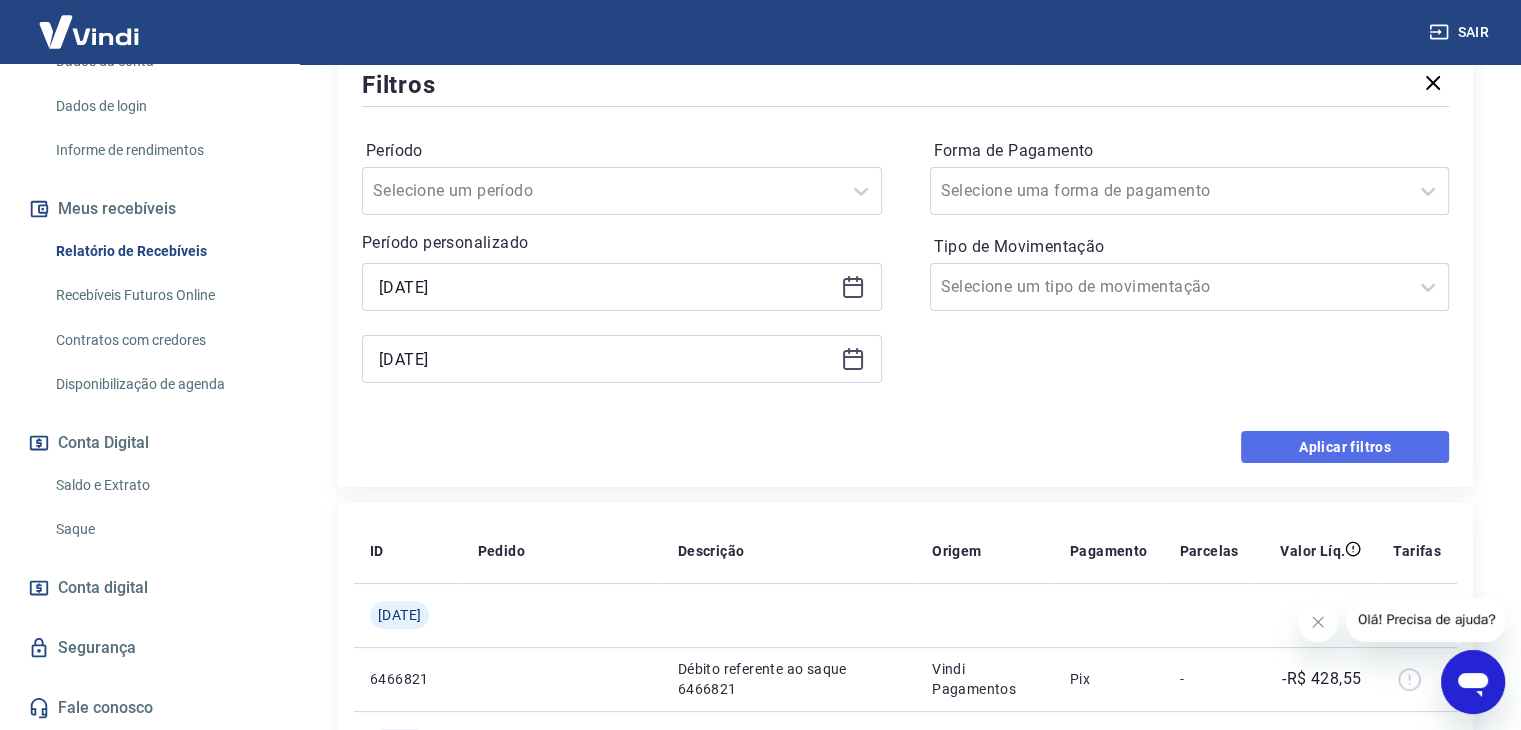 click on "Aplicar filtros" at bounding box center (1345, 447) 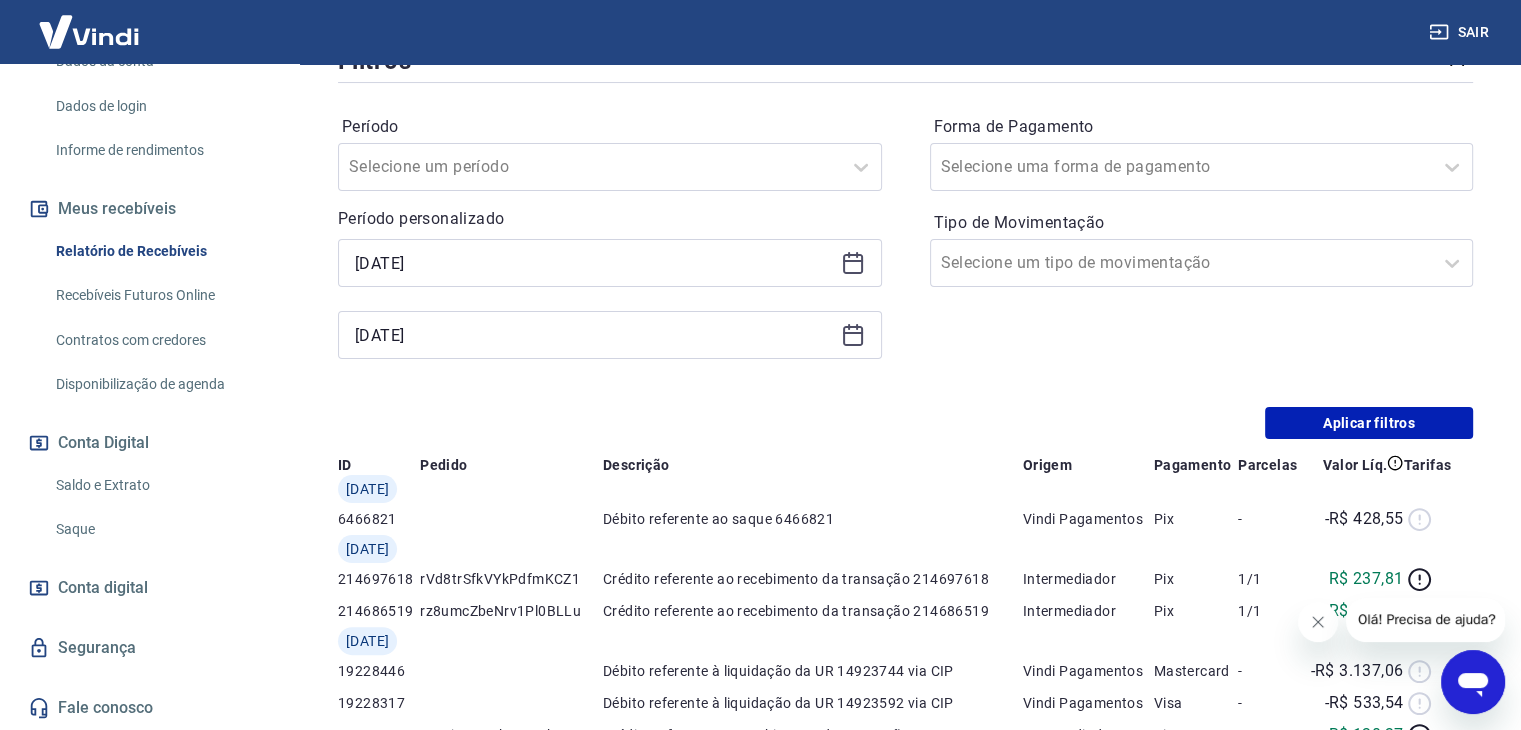 click at bounding box center [1318, 622] 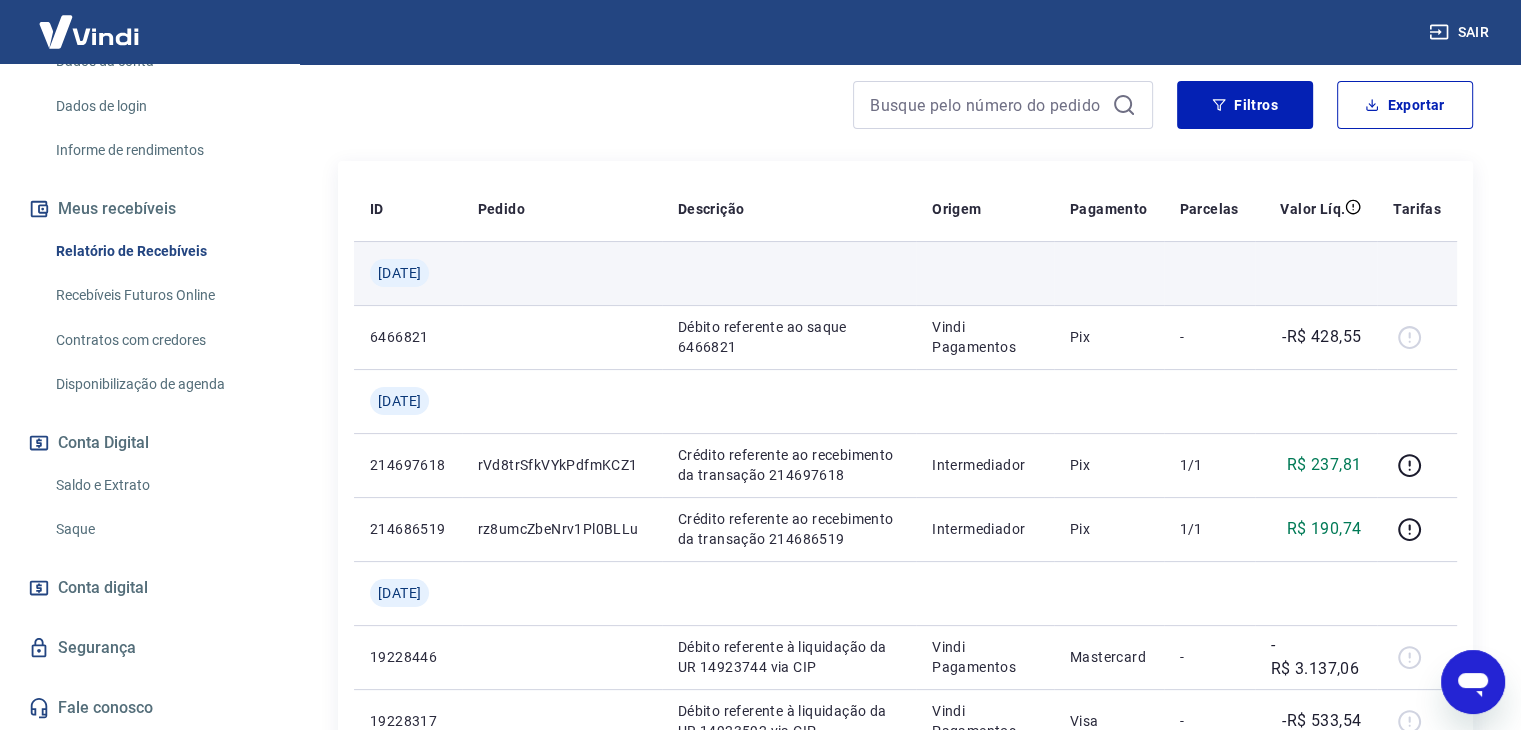 scroll, scrollTop: 0, scrollLeft: 0, axis: both 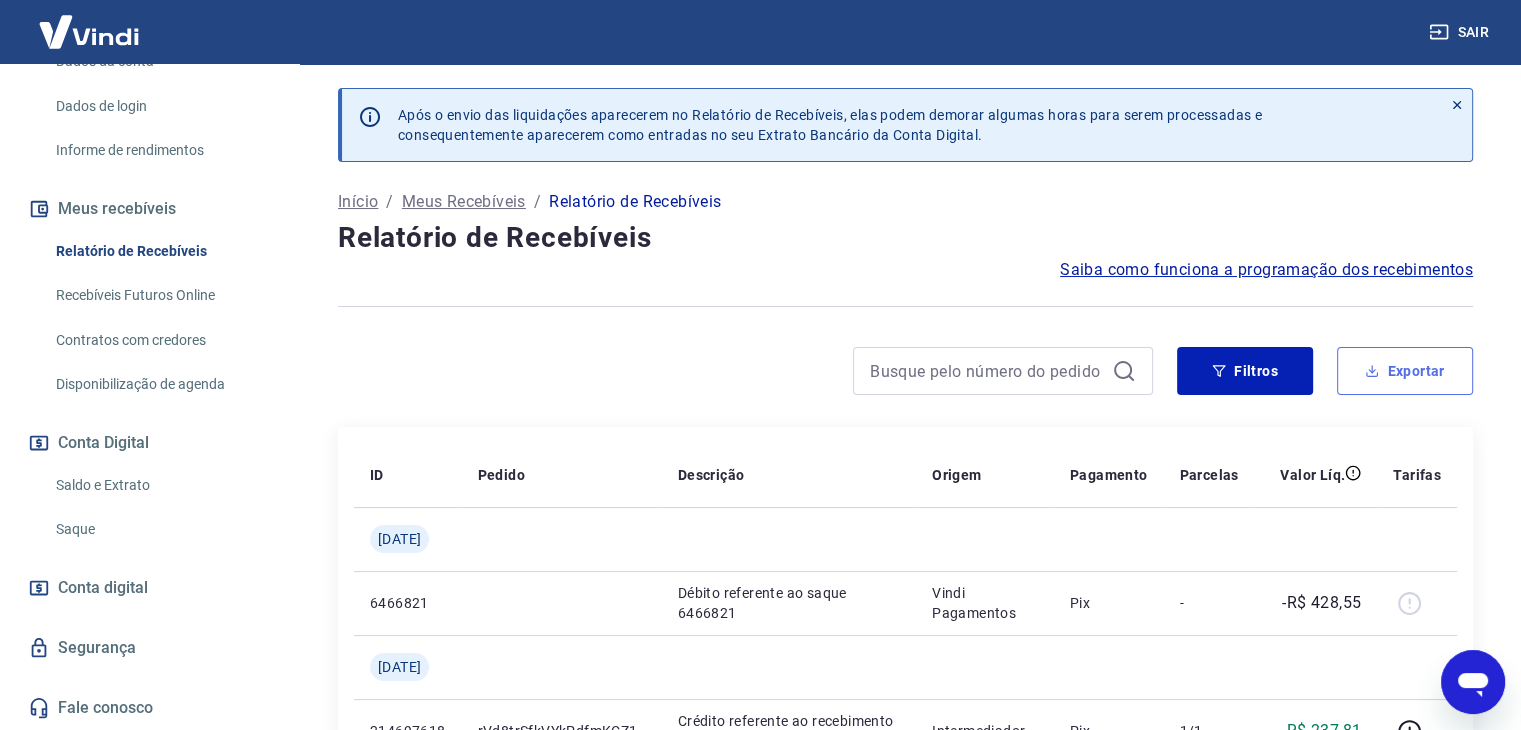 click on "Exportar" at bounding box center (1405, 371) 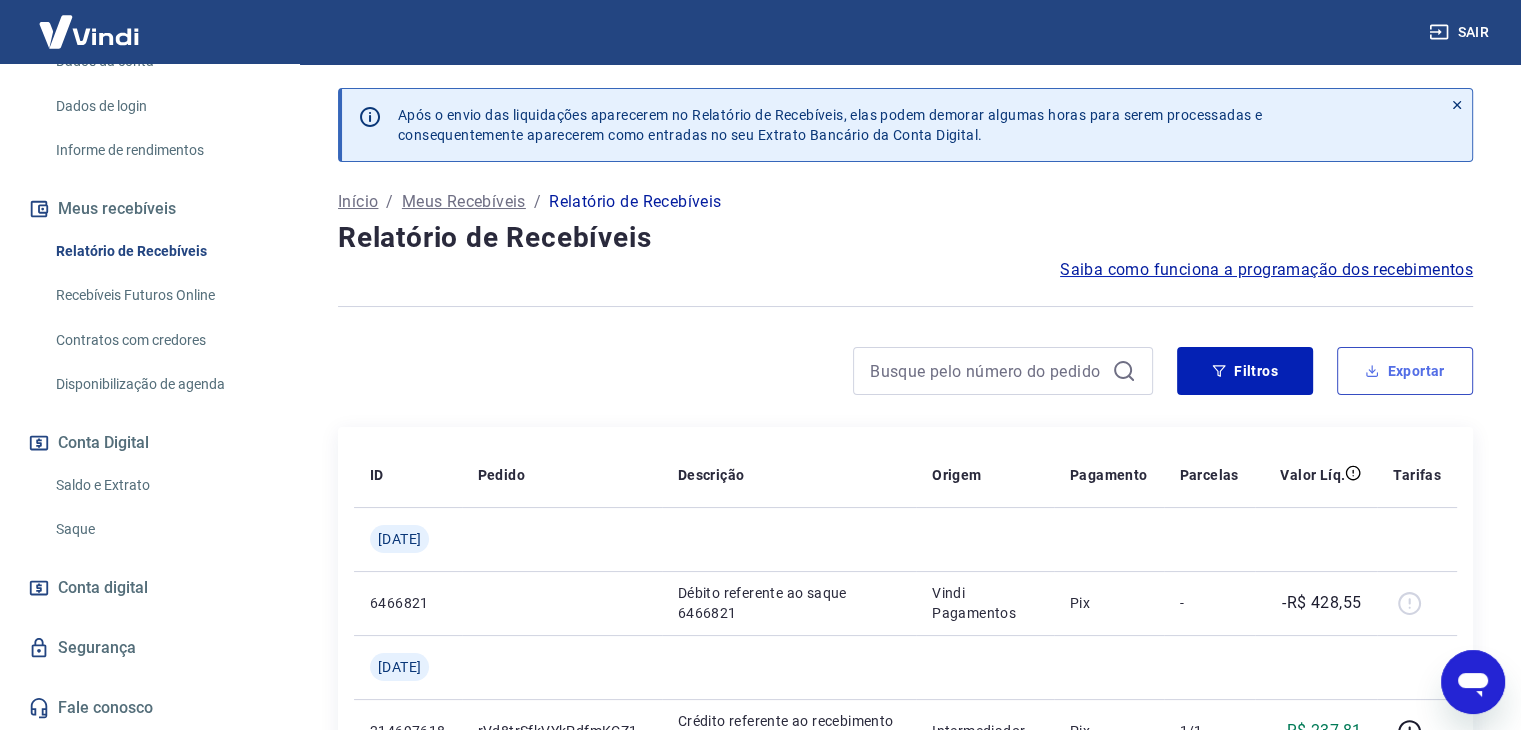 type on "[DATE]" 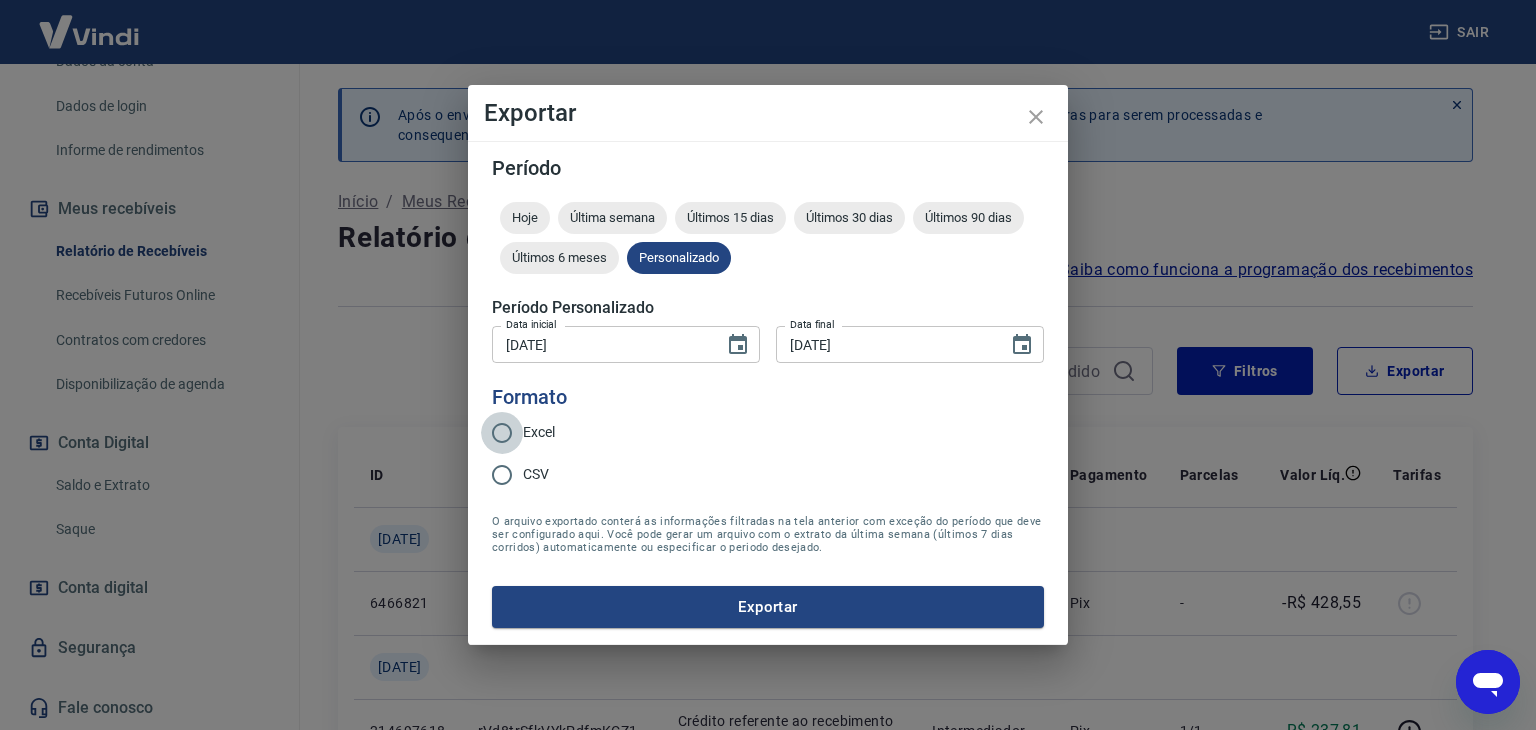 click on "Excel" at bounding box center [502, 433] 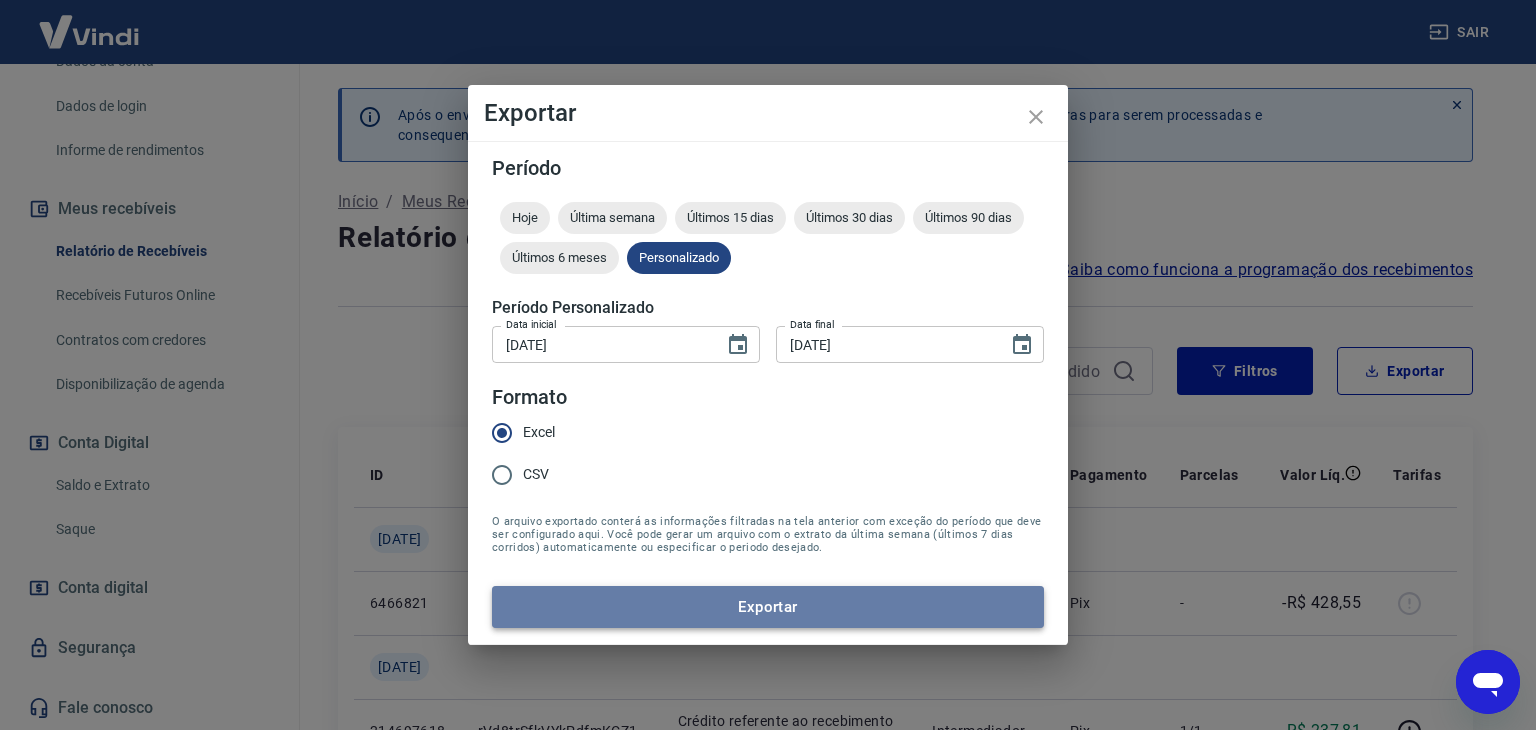 click on "Exportar" at bounding box center (768, 607) 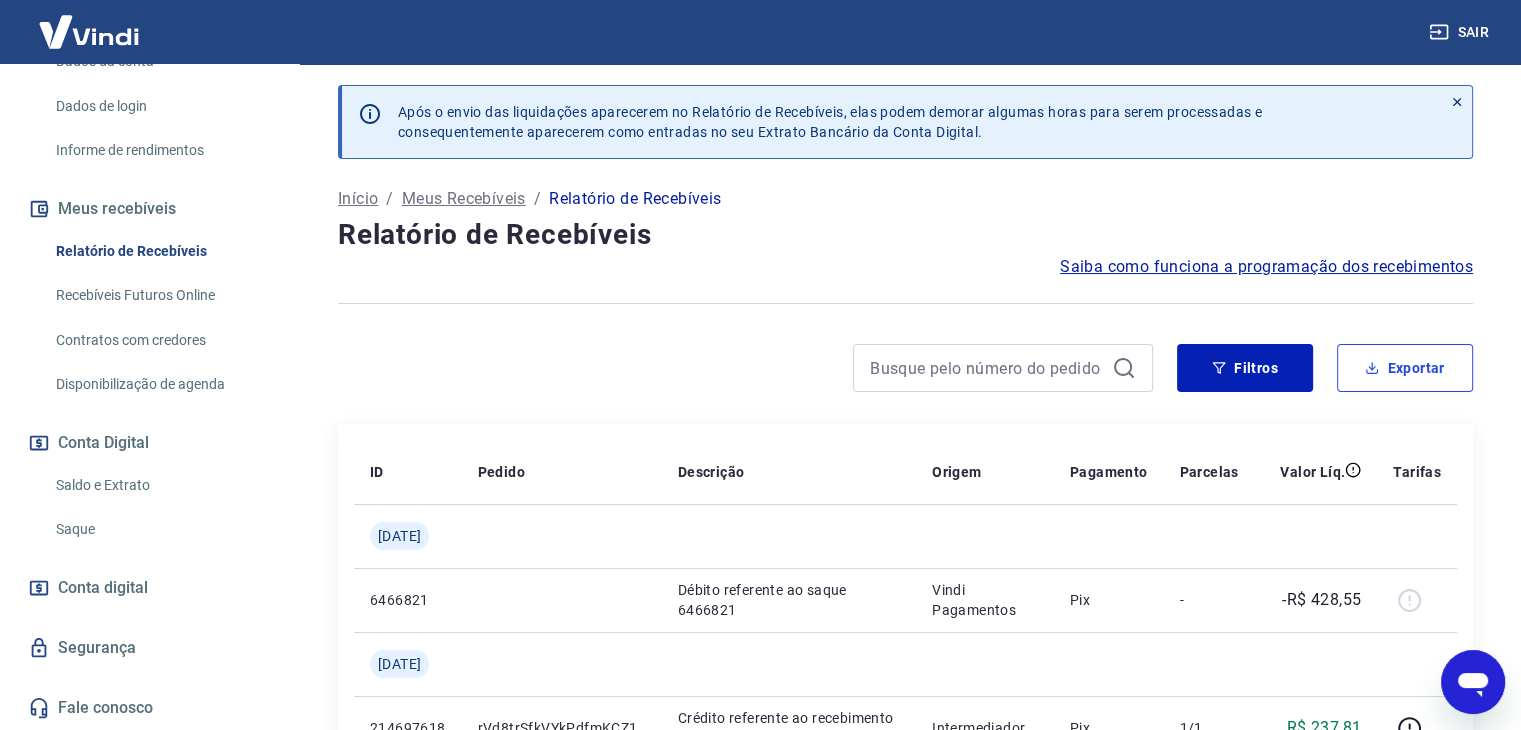 scroll, scrollTop: 0, scrollLeft: 0, axis: both 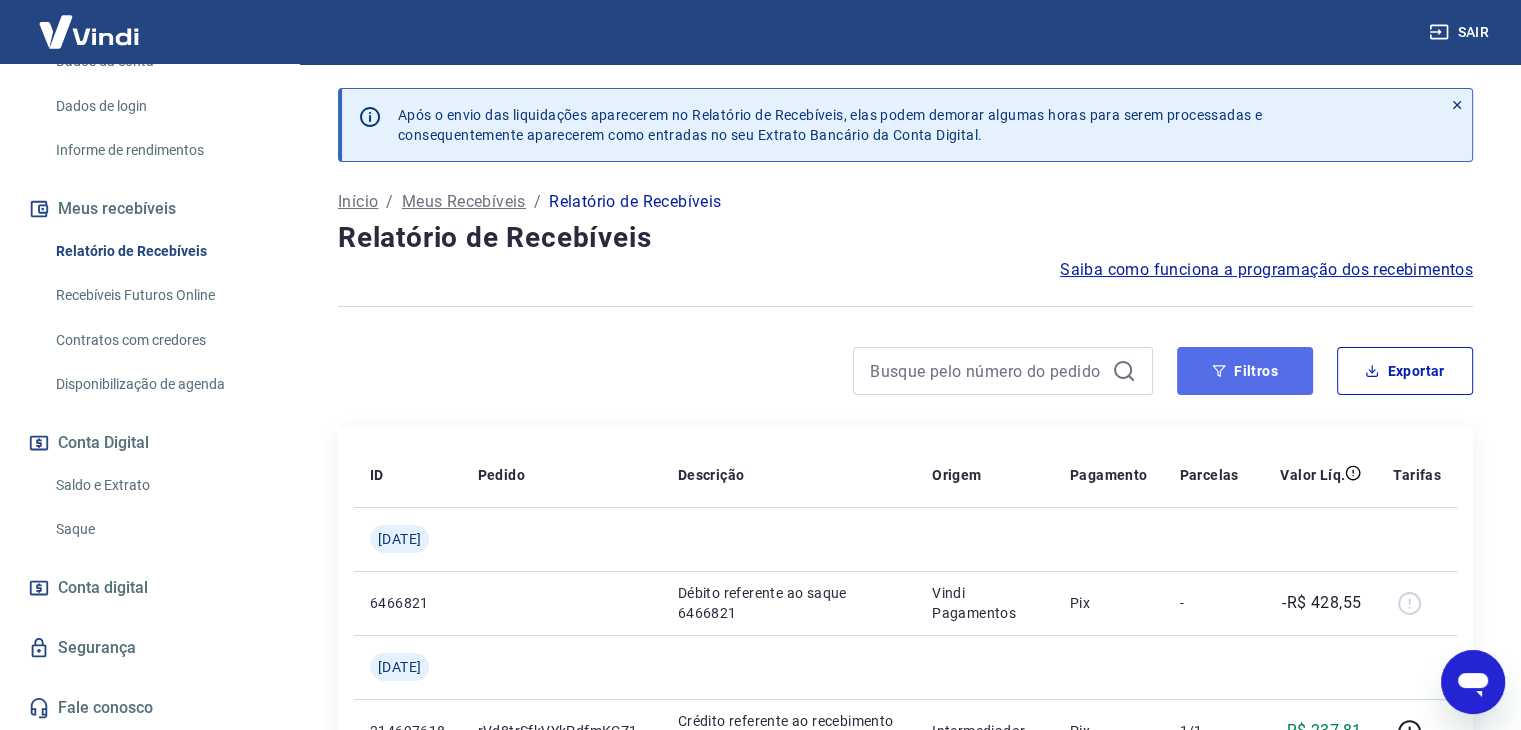 click on "Filtros" at bounding box center (1245, 371) 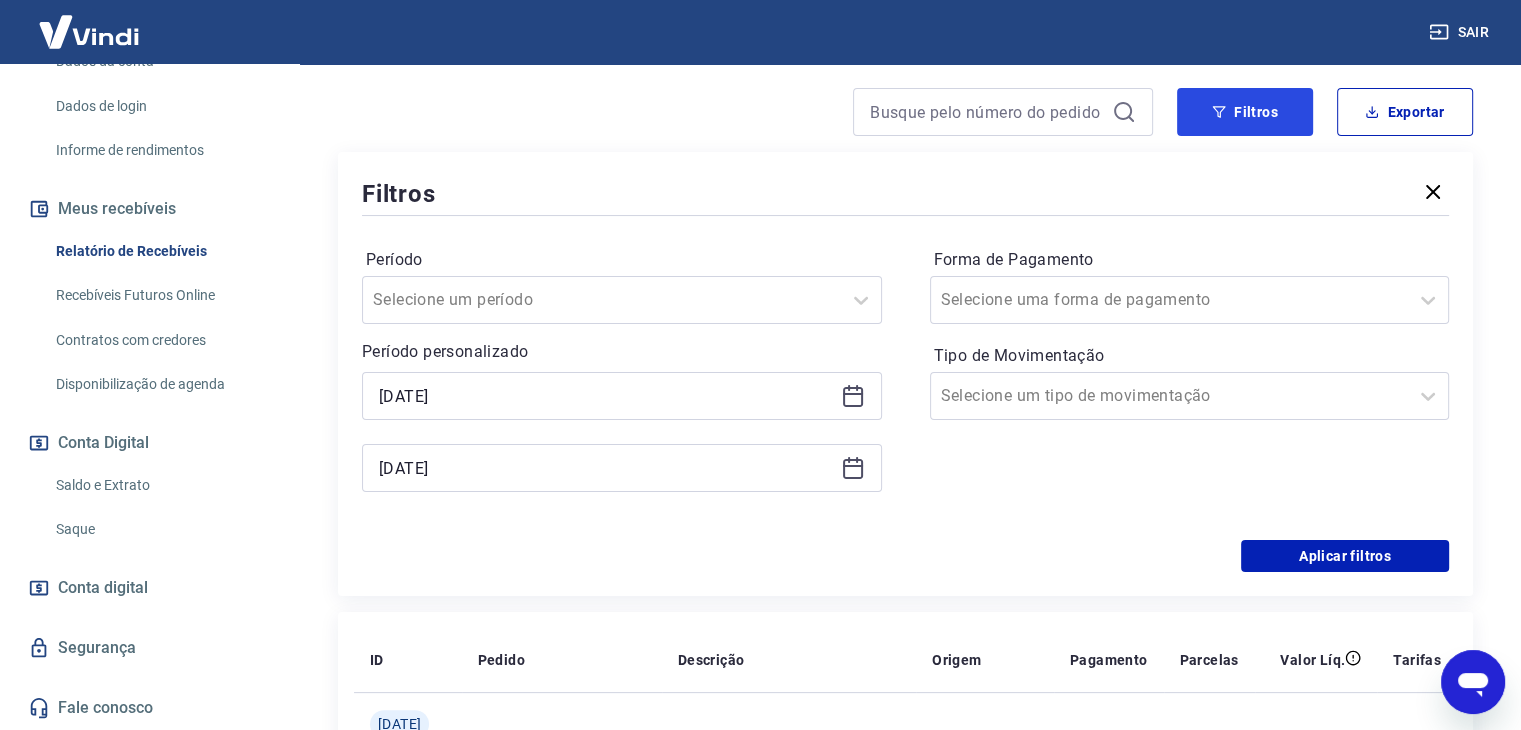 scroll, scrollTop: 266, scrollLeft: 0, axis: vertical 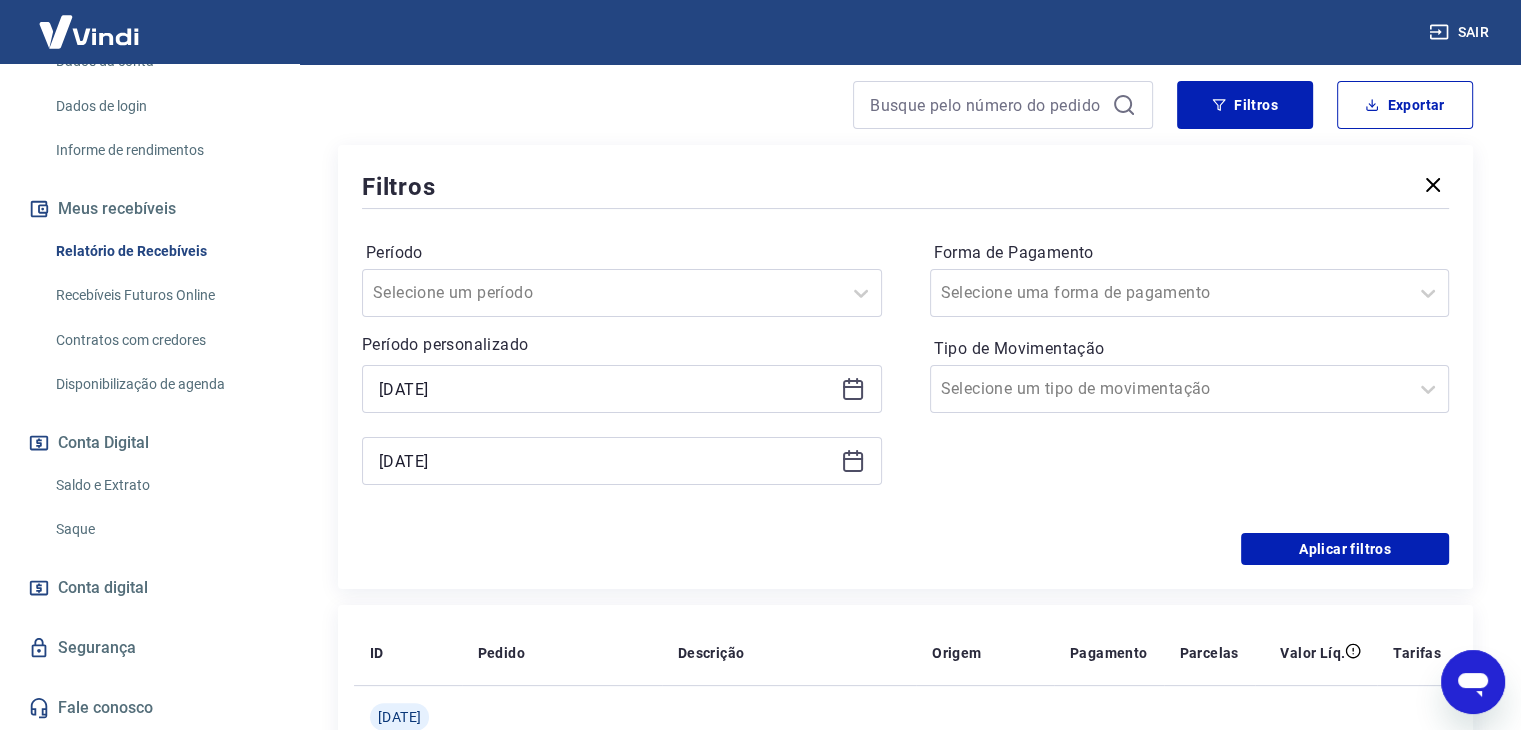 click on "[DATE]" at bounding box center (622, 389) 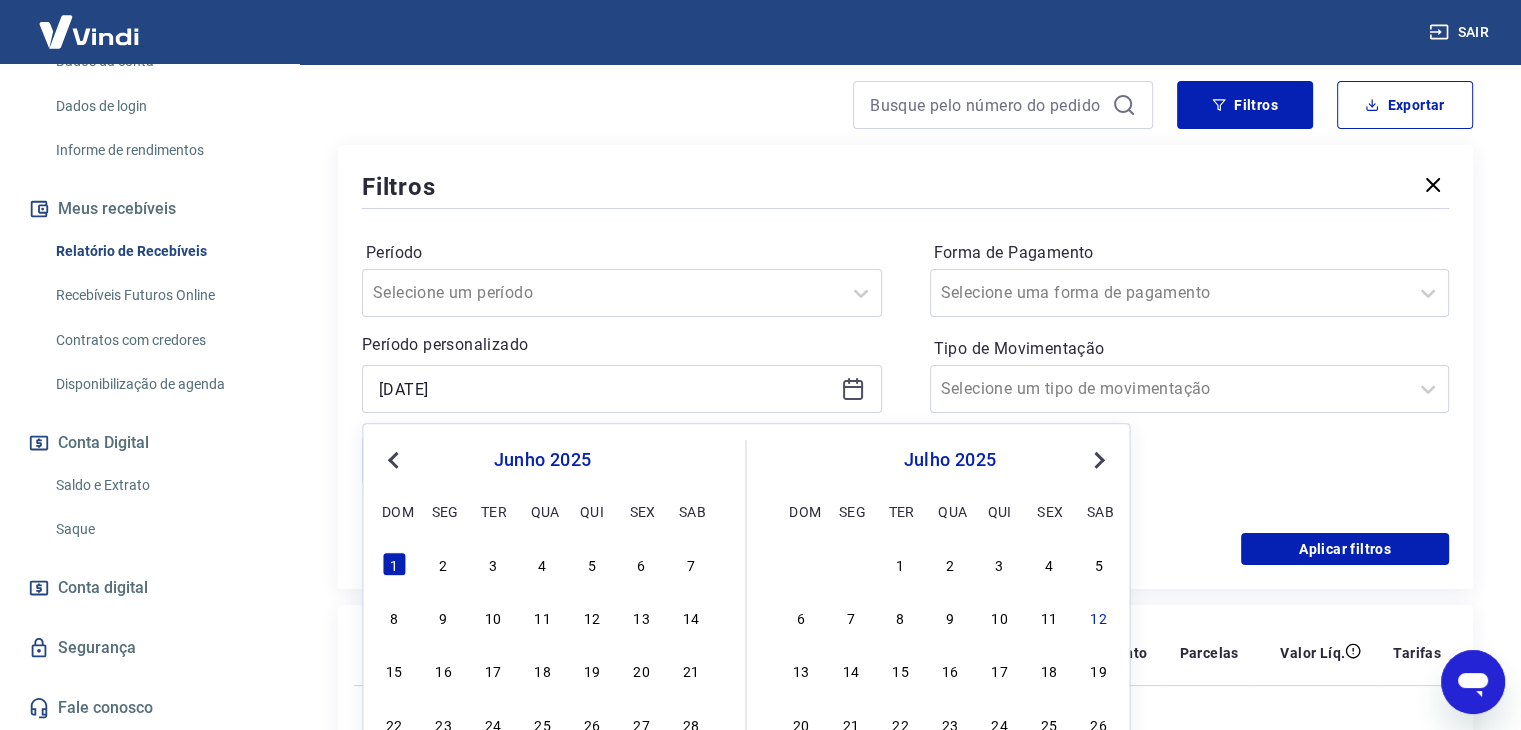 click on "Previous Month" at bounding box center [395, 459] 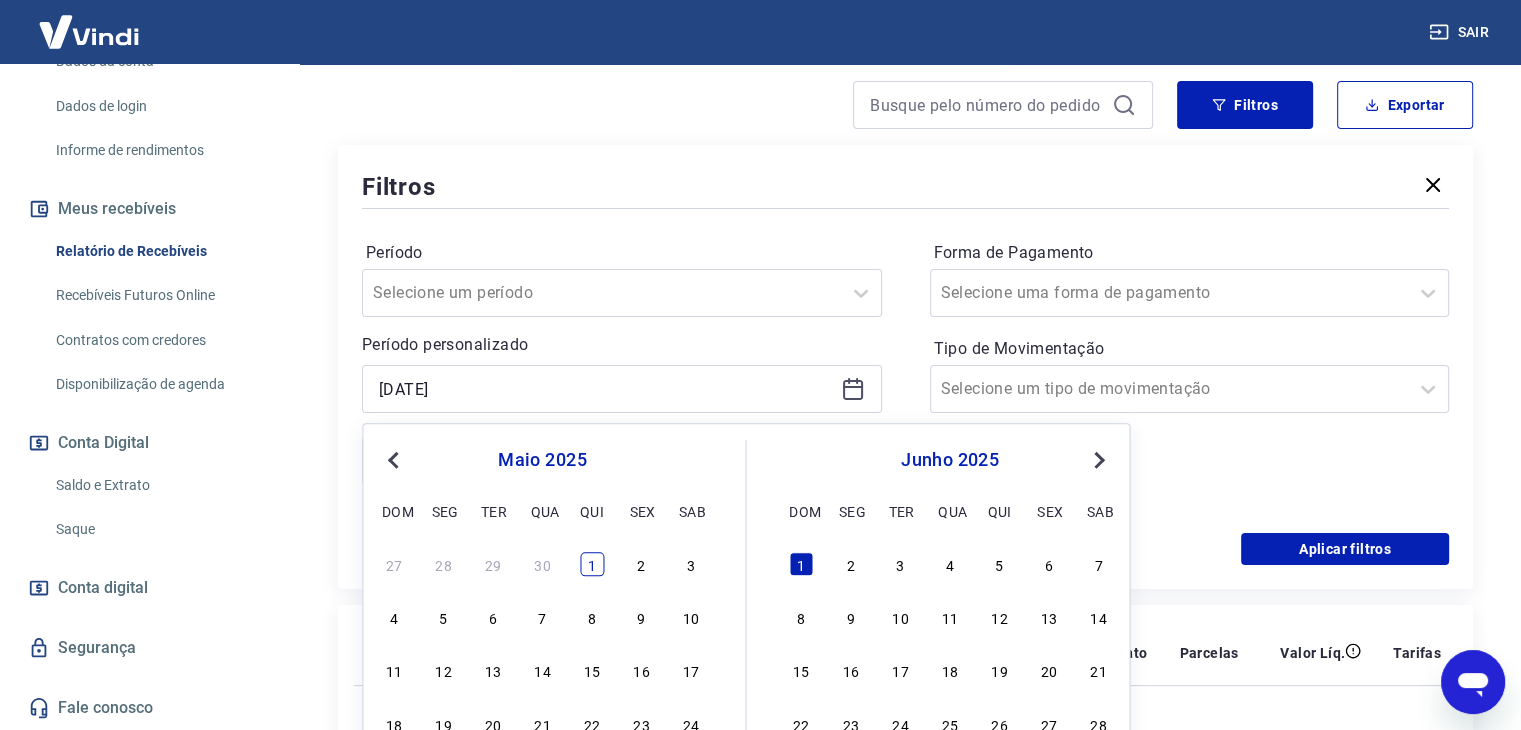 click on "1" at bounding box center (592, 564) 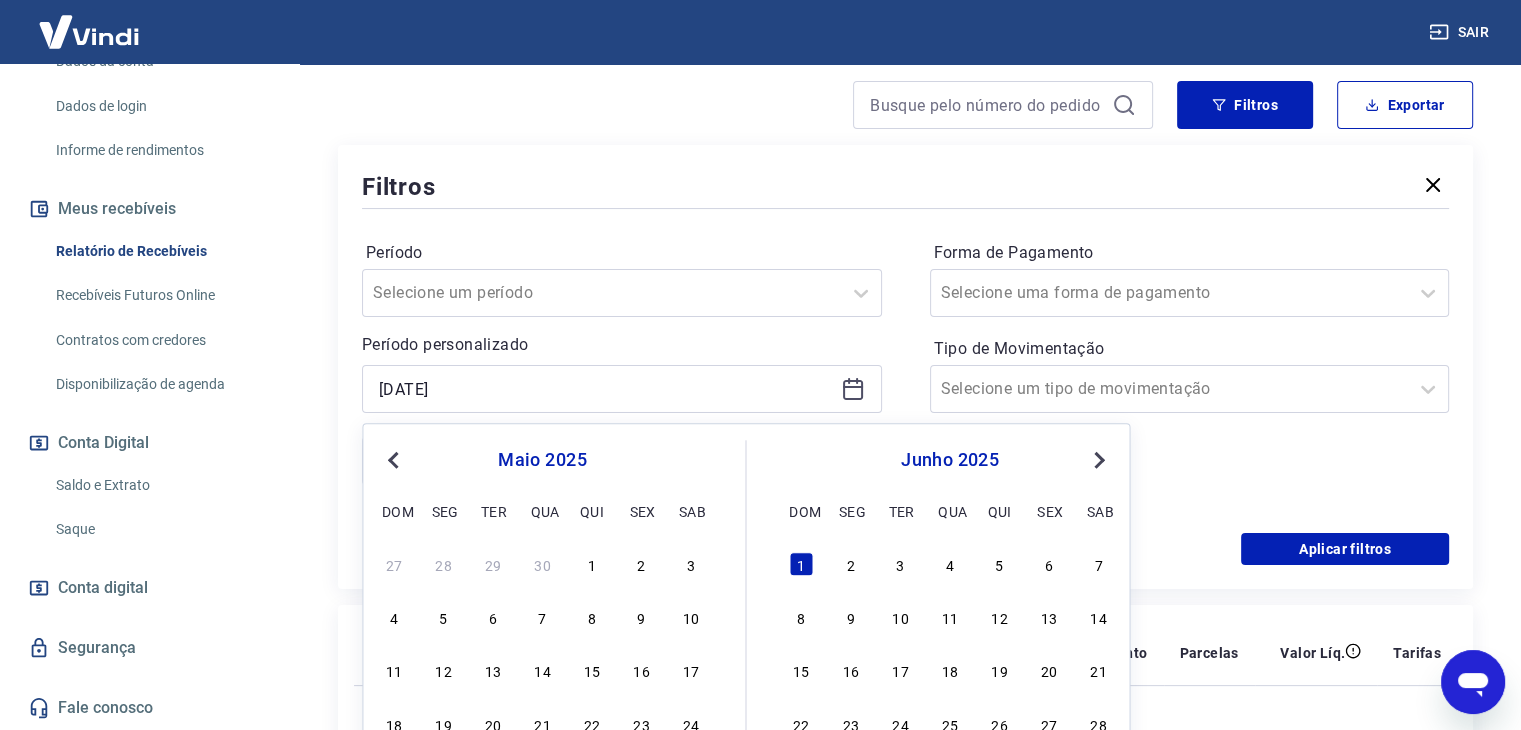 type on "[DATE]" 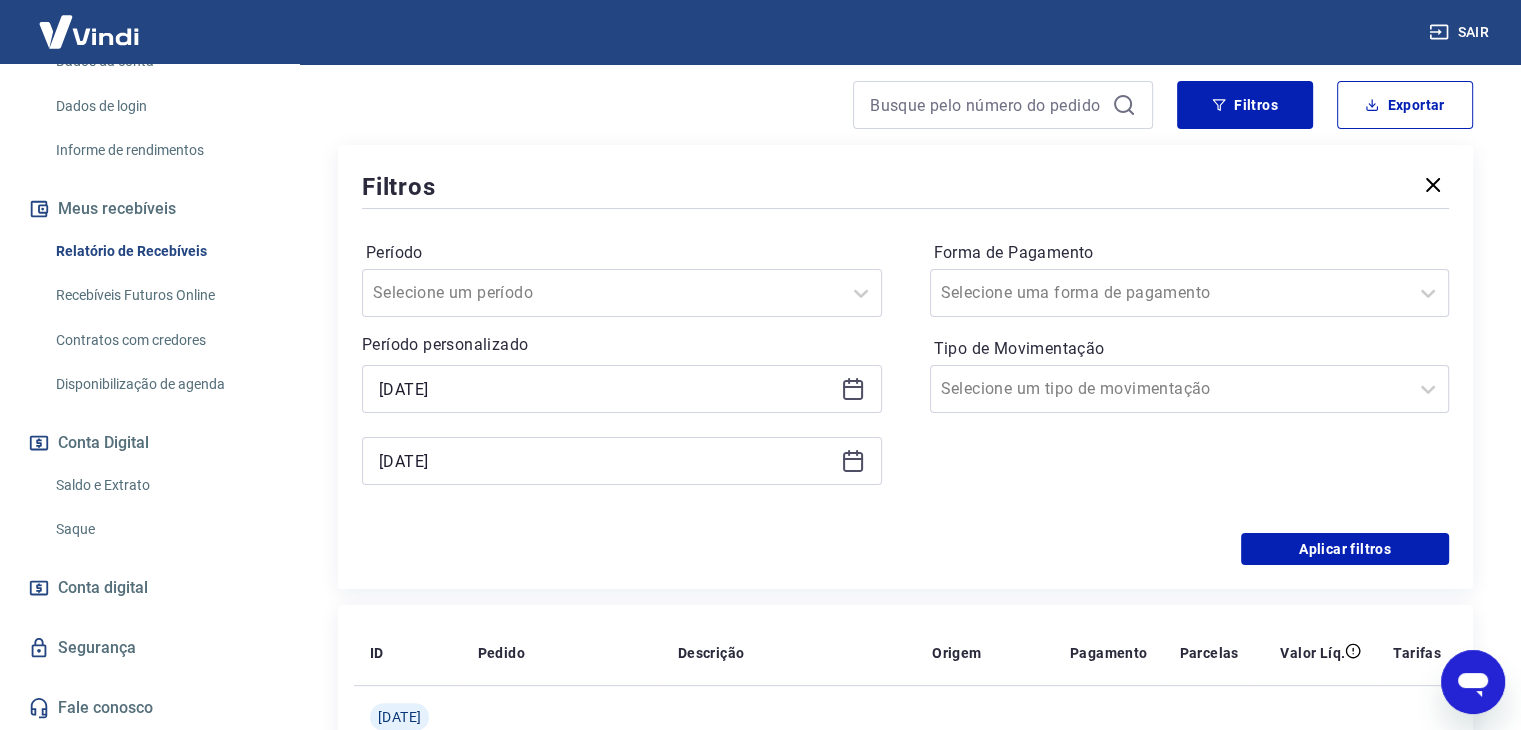 click 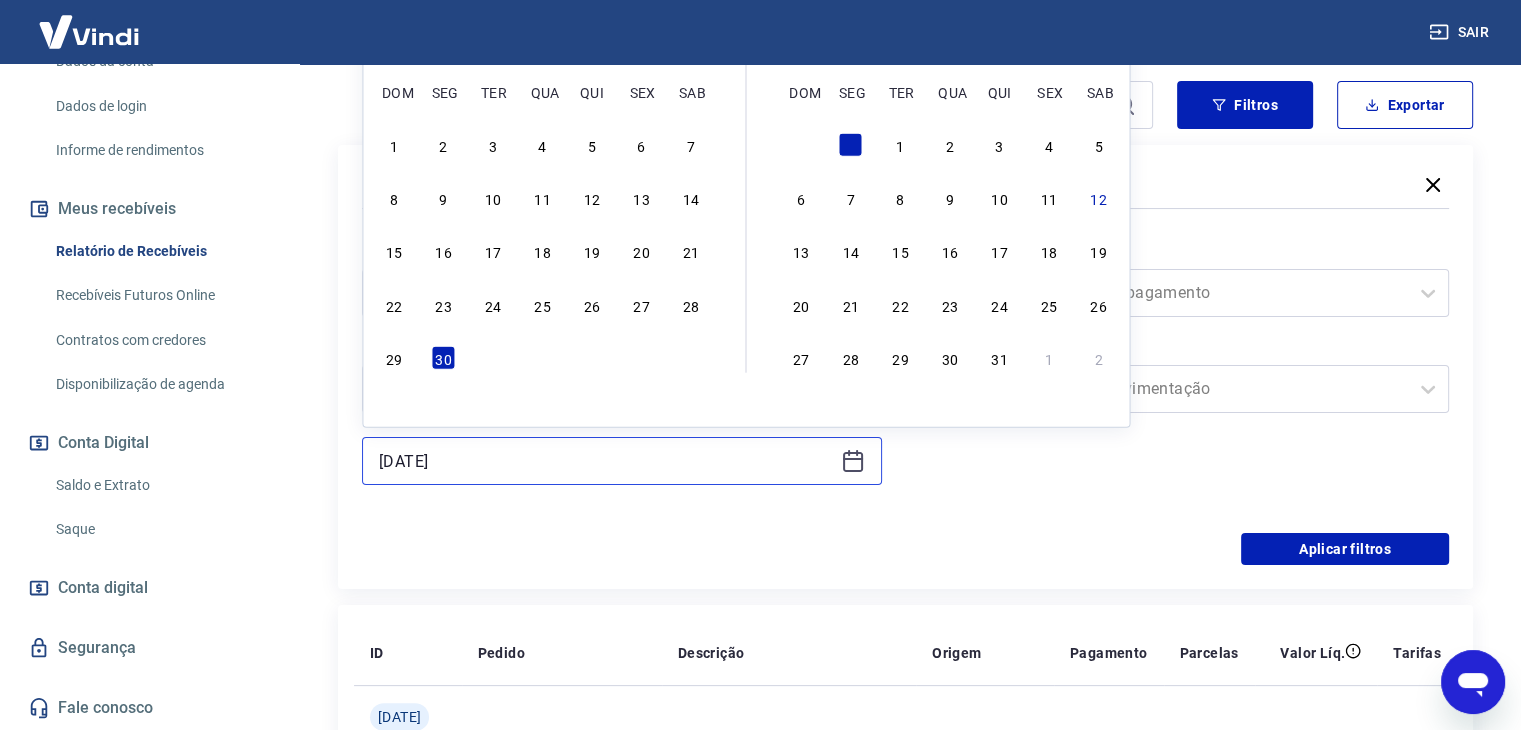 scroll, scrollTop: 0, scrollLeft: 0, axis: both 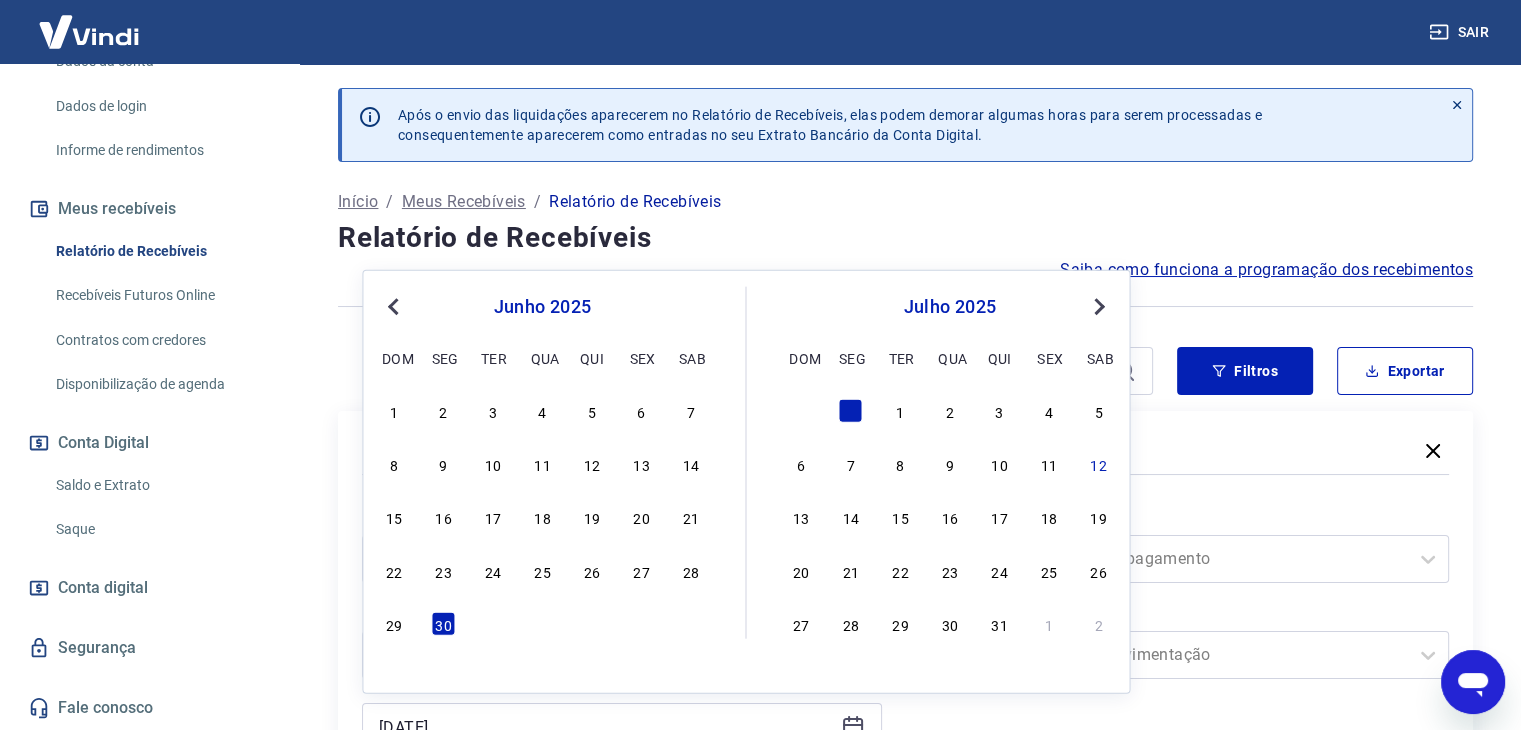 click on "Previous Month" at bounding box center (395, 305) 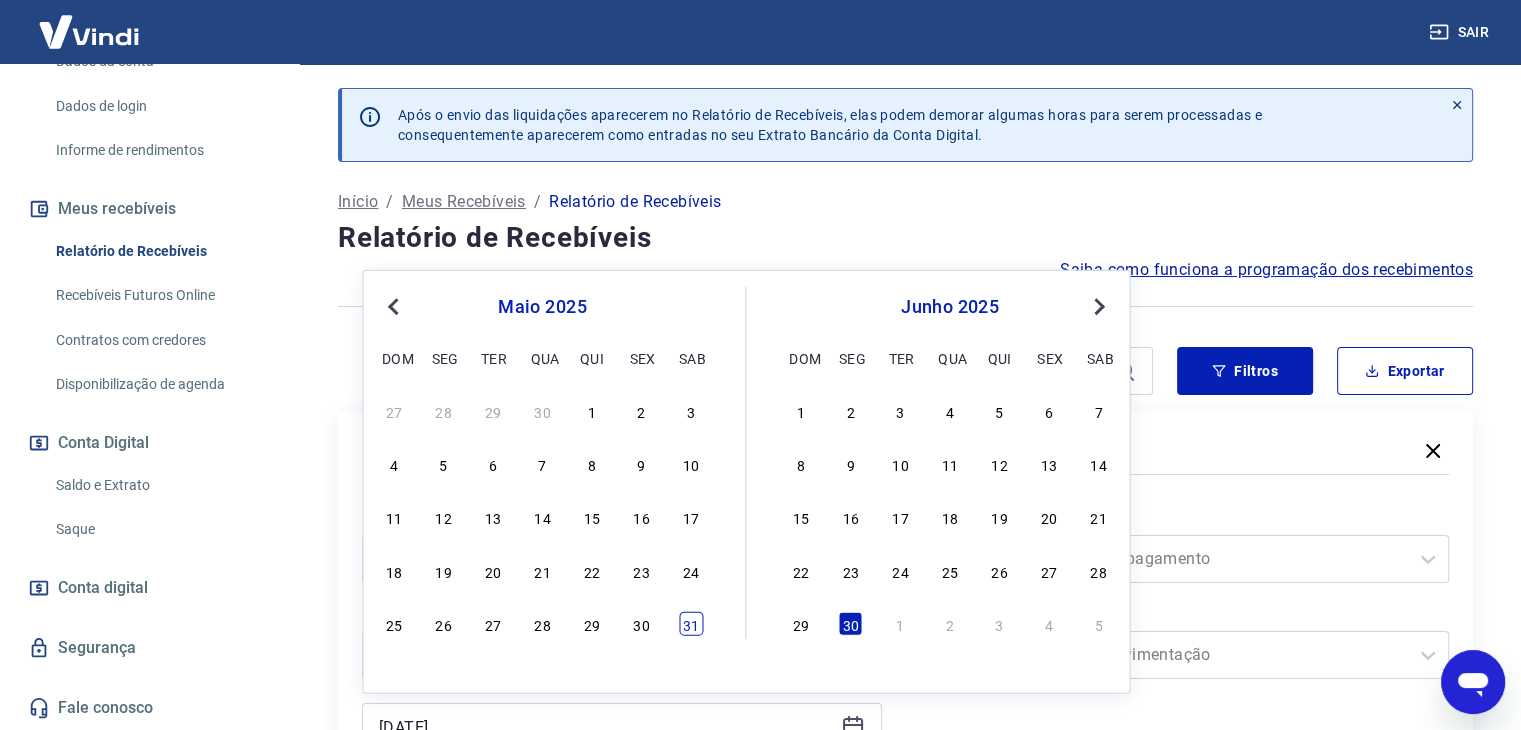 click on "31" at bounding box center (691, 624) 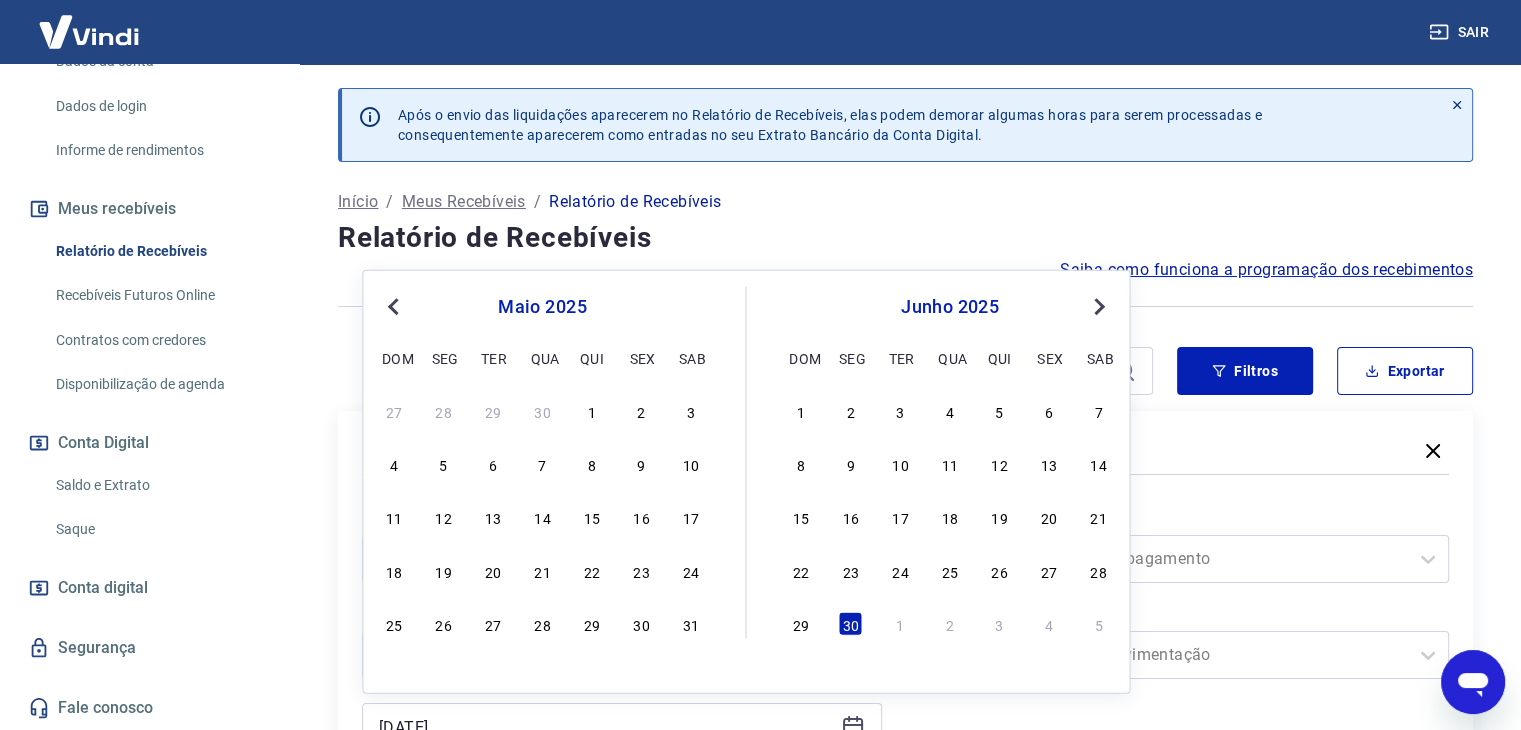 type on "[DATE]" 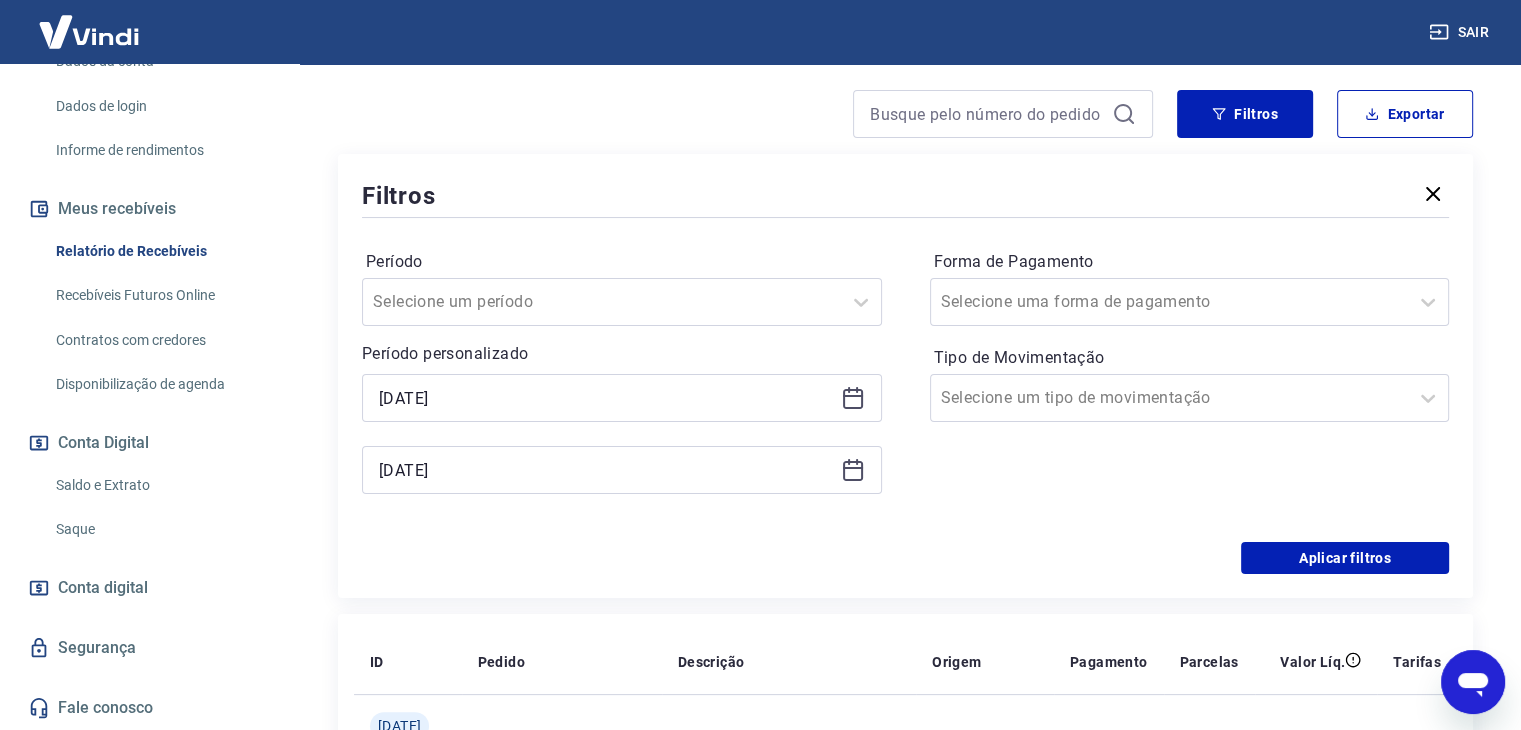 scroll, scrollTop: 266, scrollLeft: 0, axis: vertical 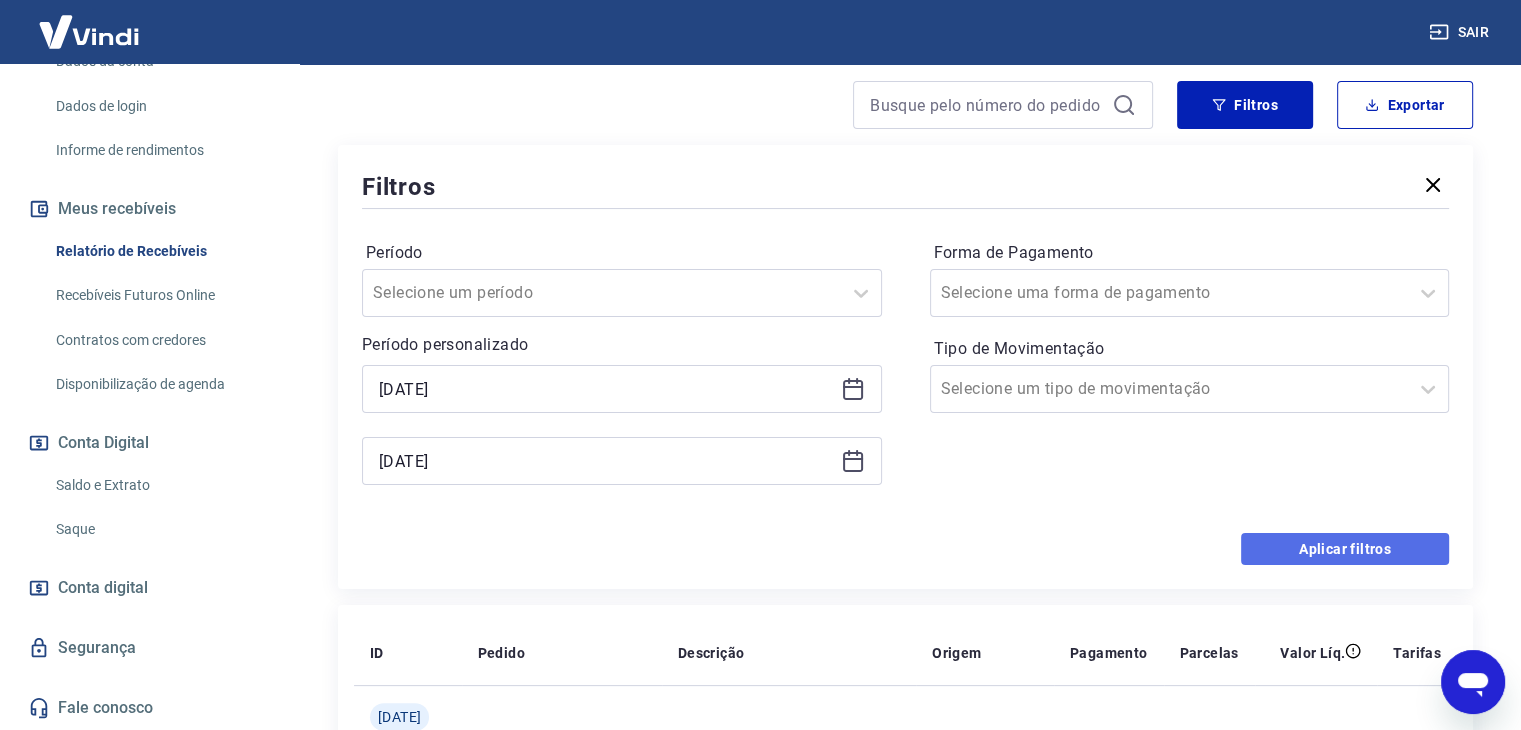 click on "Aplicar filtros" at bounding box center [1345, 549] 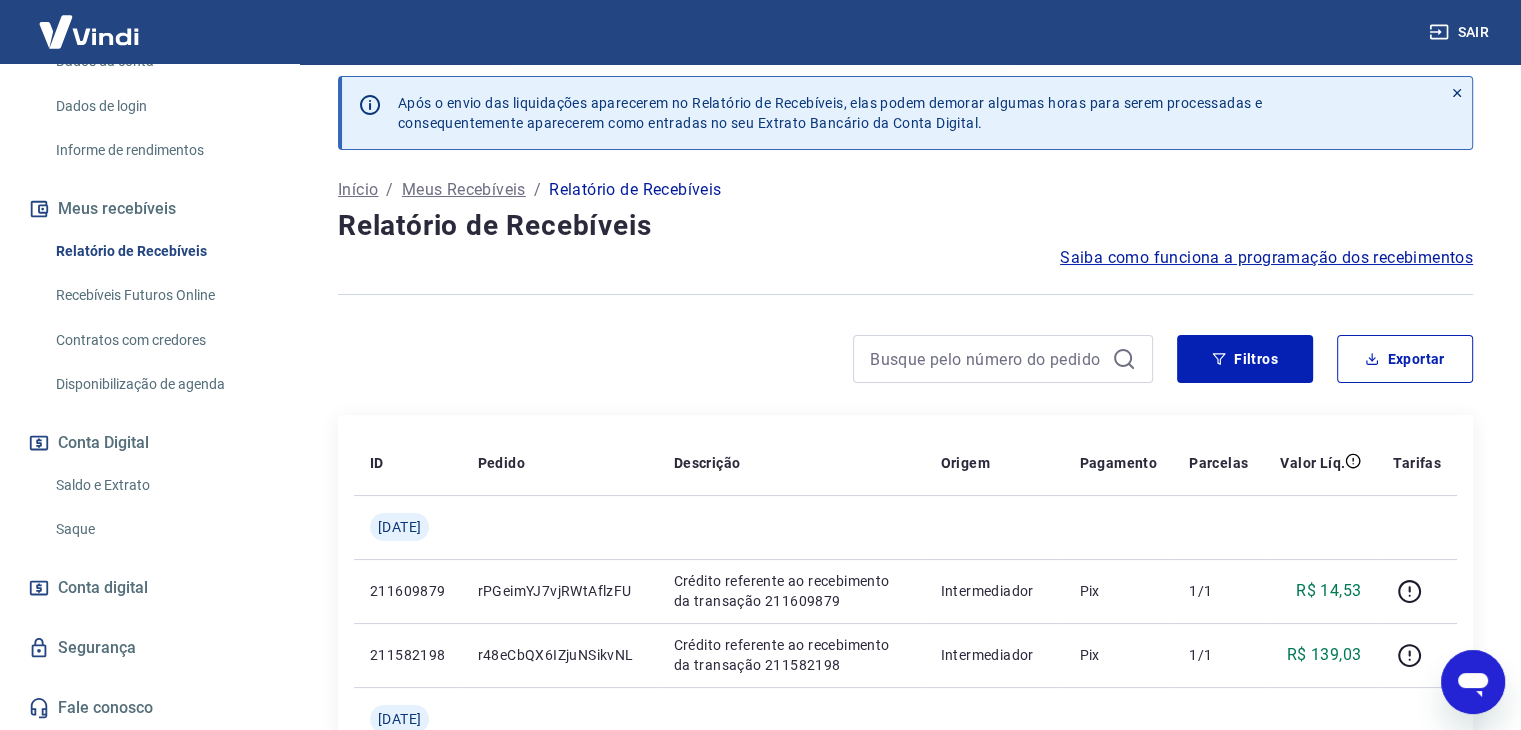 scroll, scrollTop: 0, scrollLeft: 0, axis: both 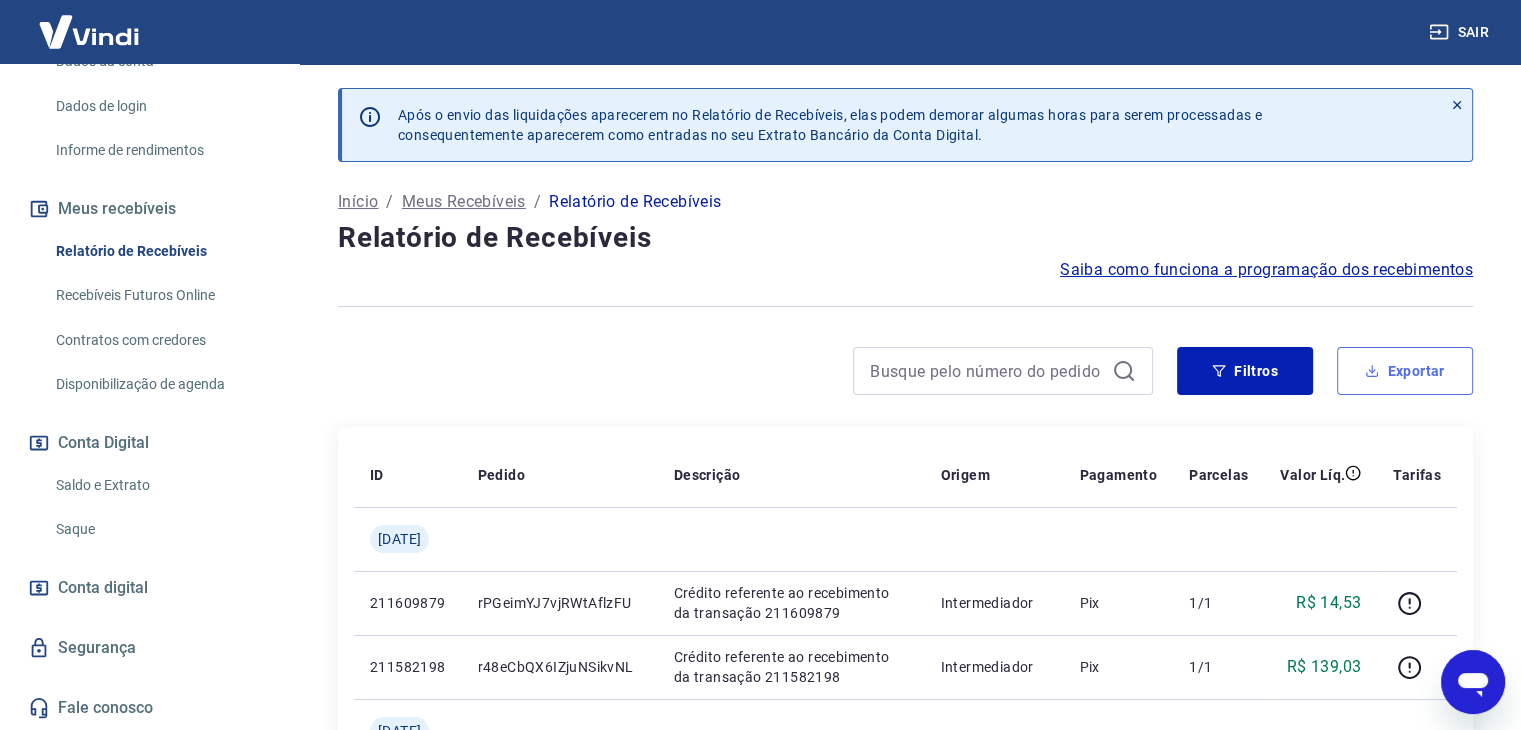 click on "Exportar" at bounding box center (1405, 371) 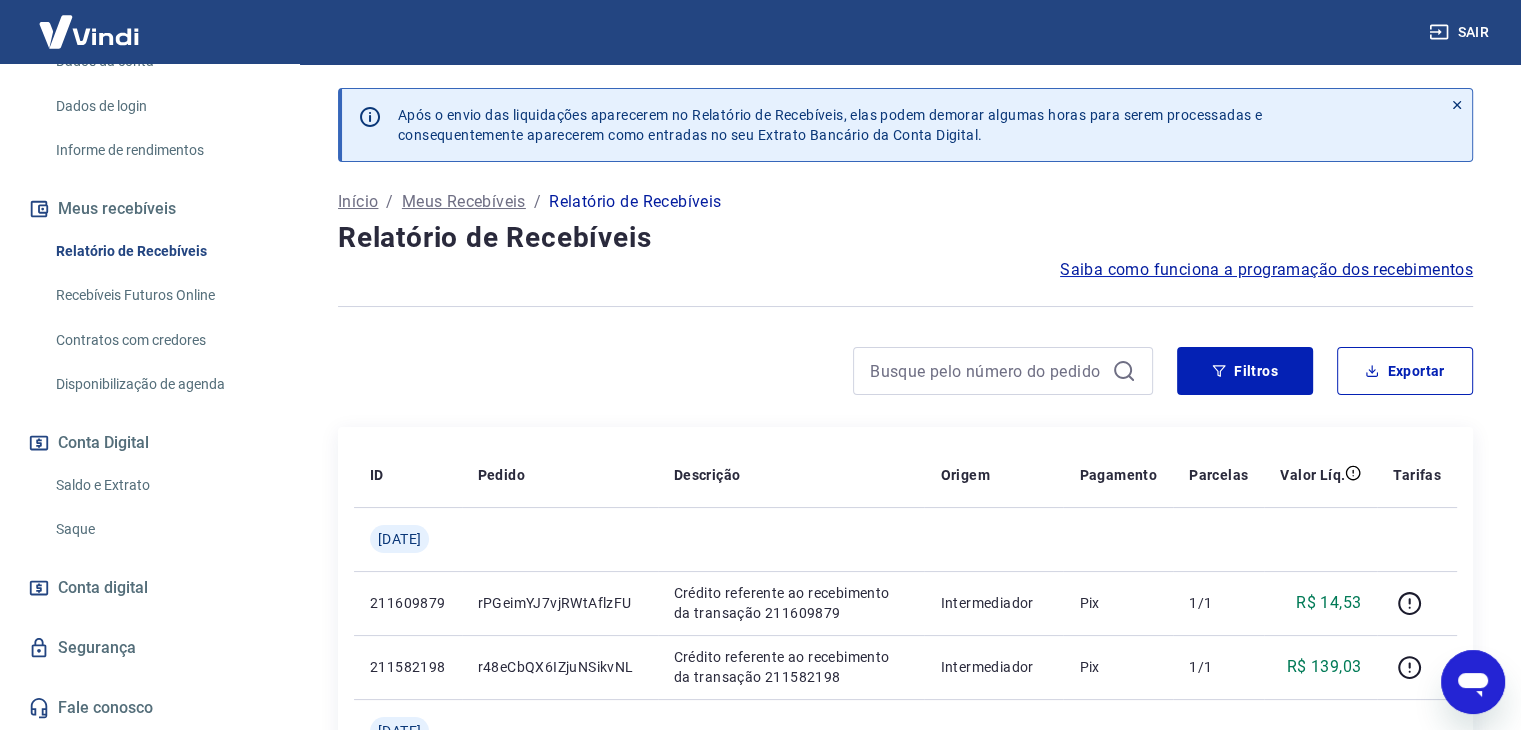 type on "[DATE]" 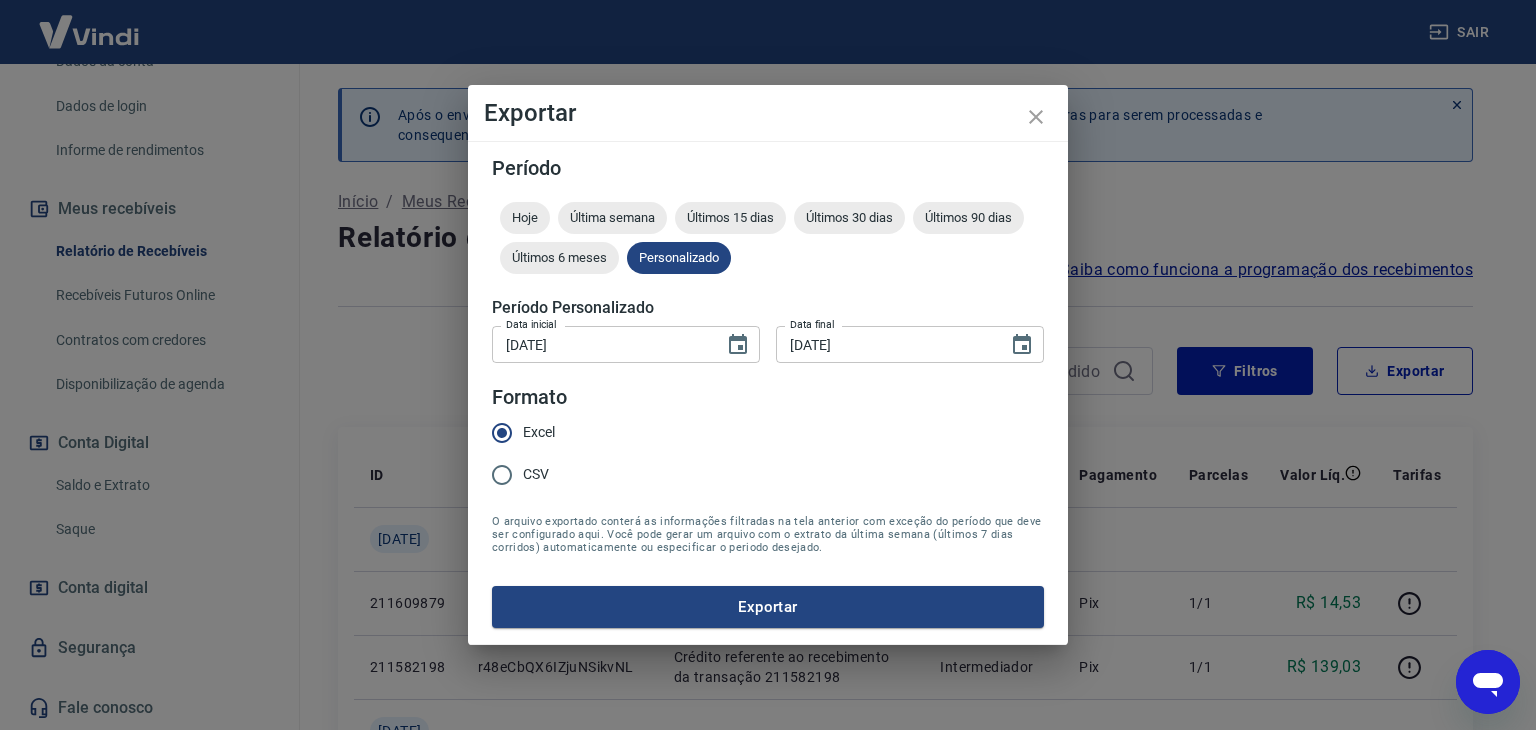 click on "Exportar" at bounding box center [768, 607] 